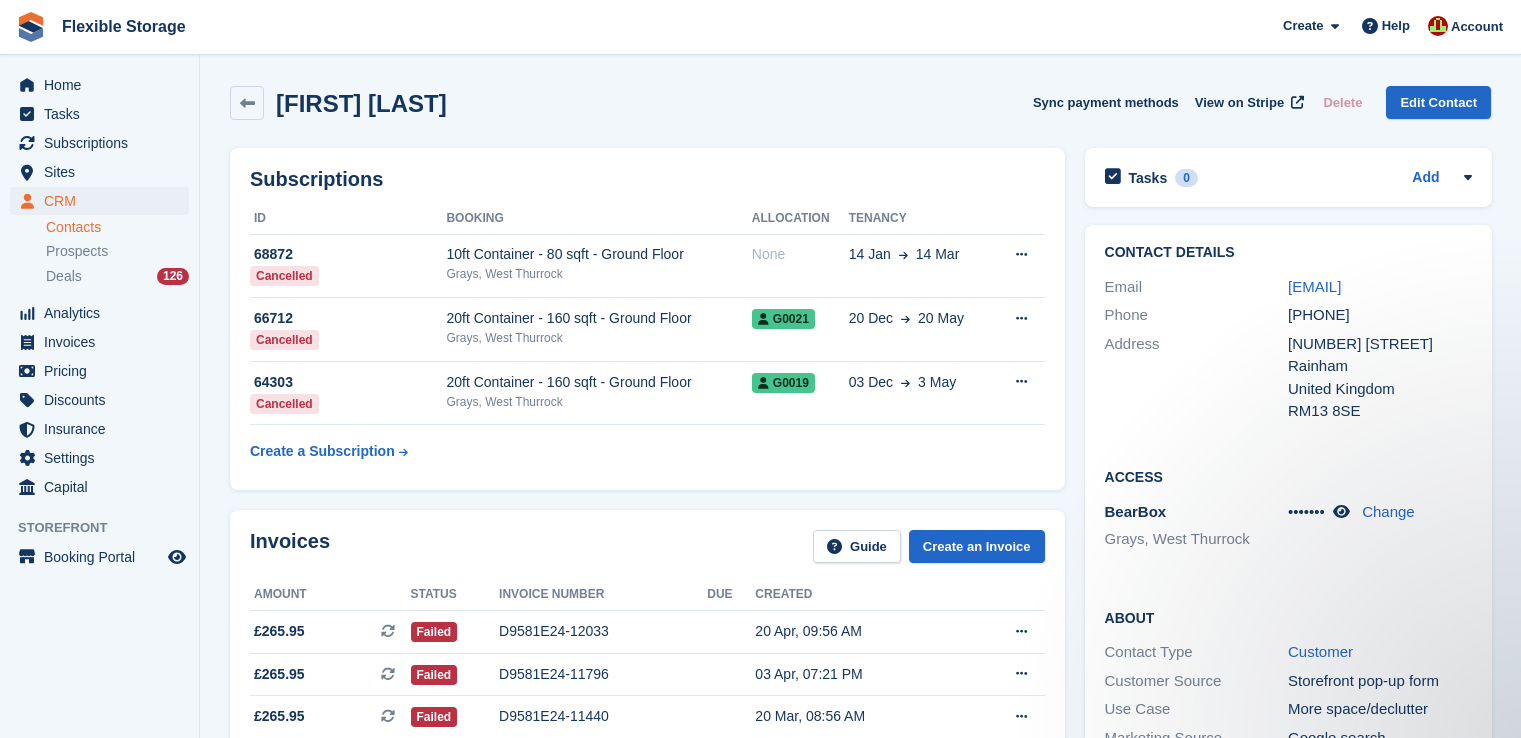 scroll, scrollTop: 0, scrollLeft: 0, axis: both 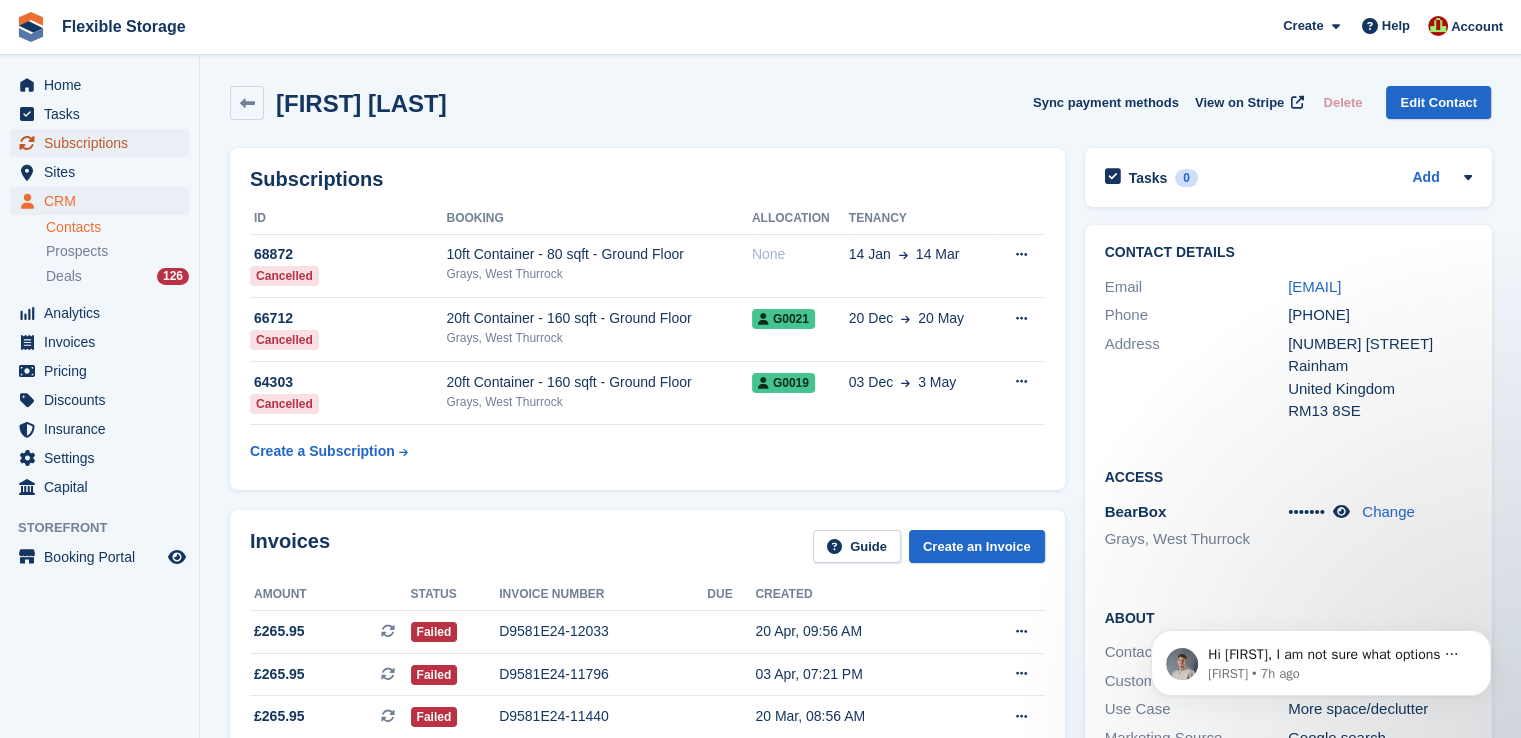 click on "Subscriptions" at bounding box center (104, 143) 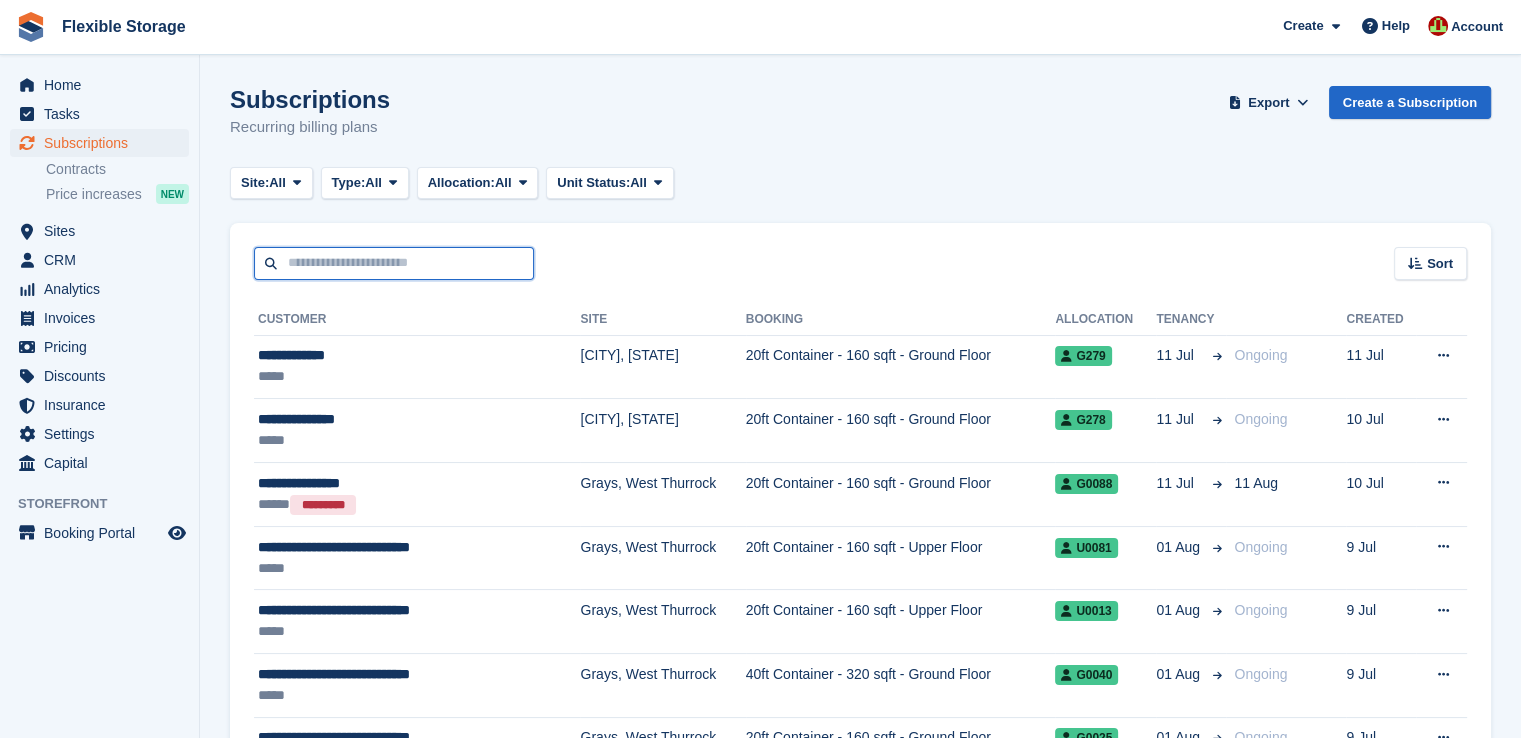click at bounding box center (394, 263) 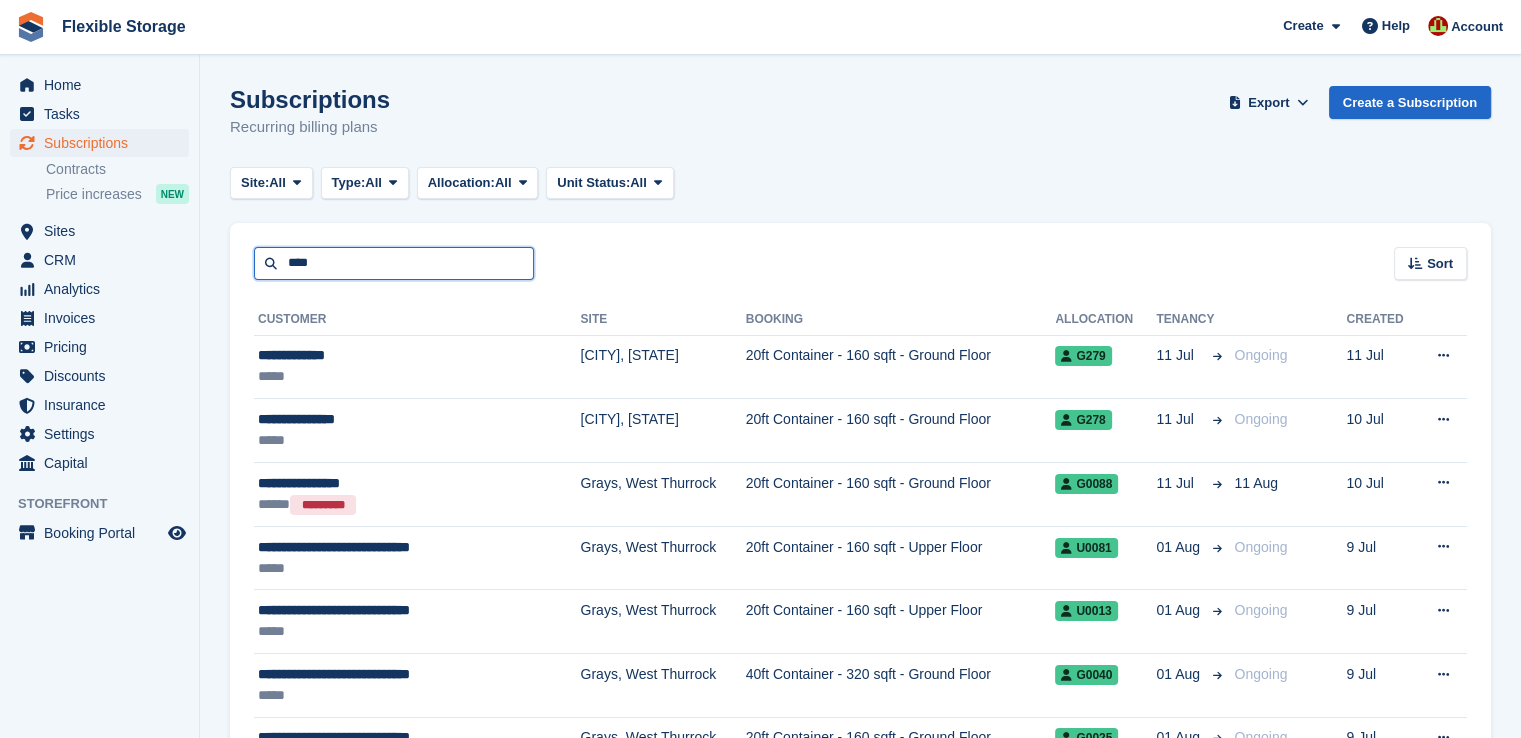 type on "****" 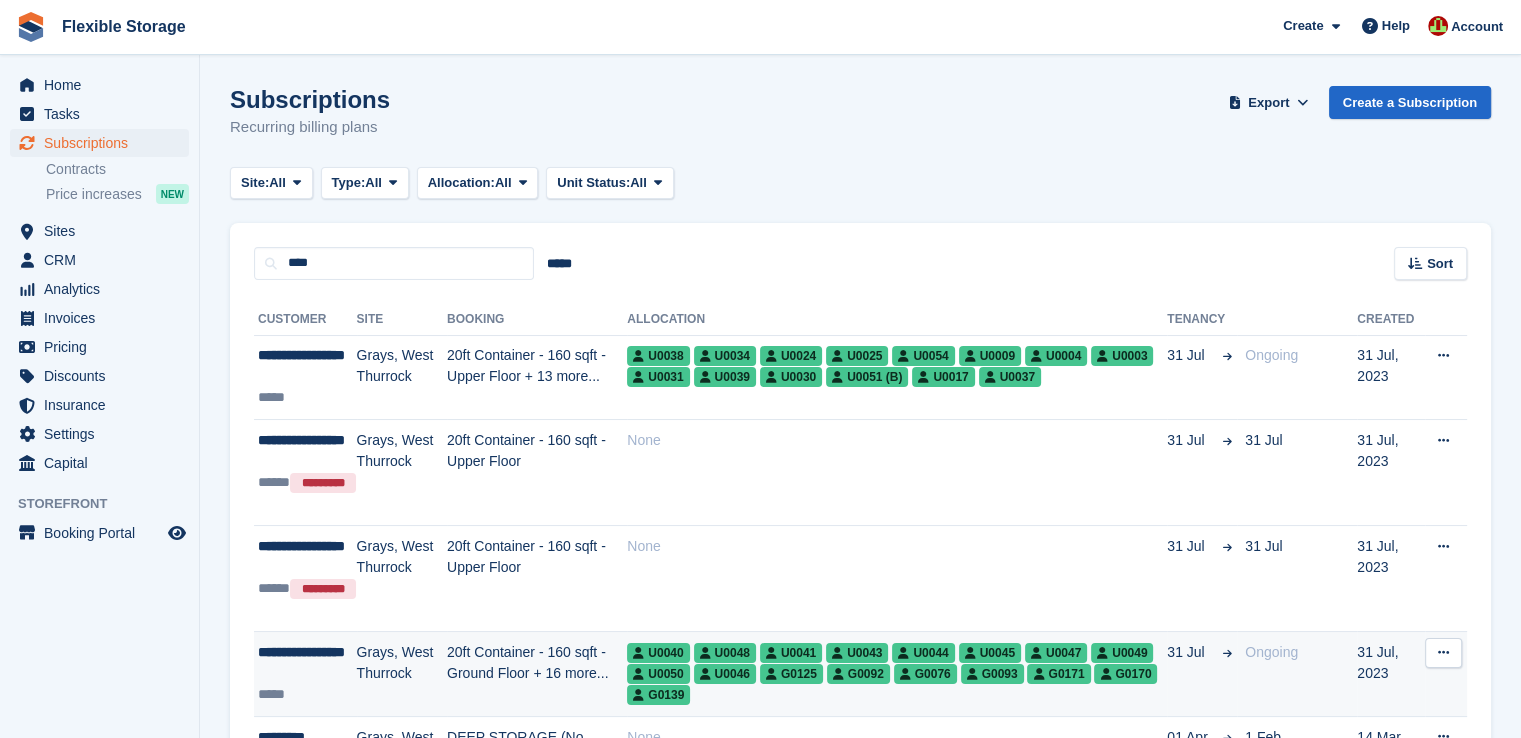 click on "20ft Container - 160 sqft - Ground Floor + 16 more..." at bounding box center [537, 674] 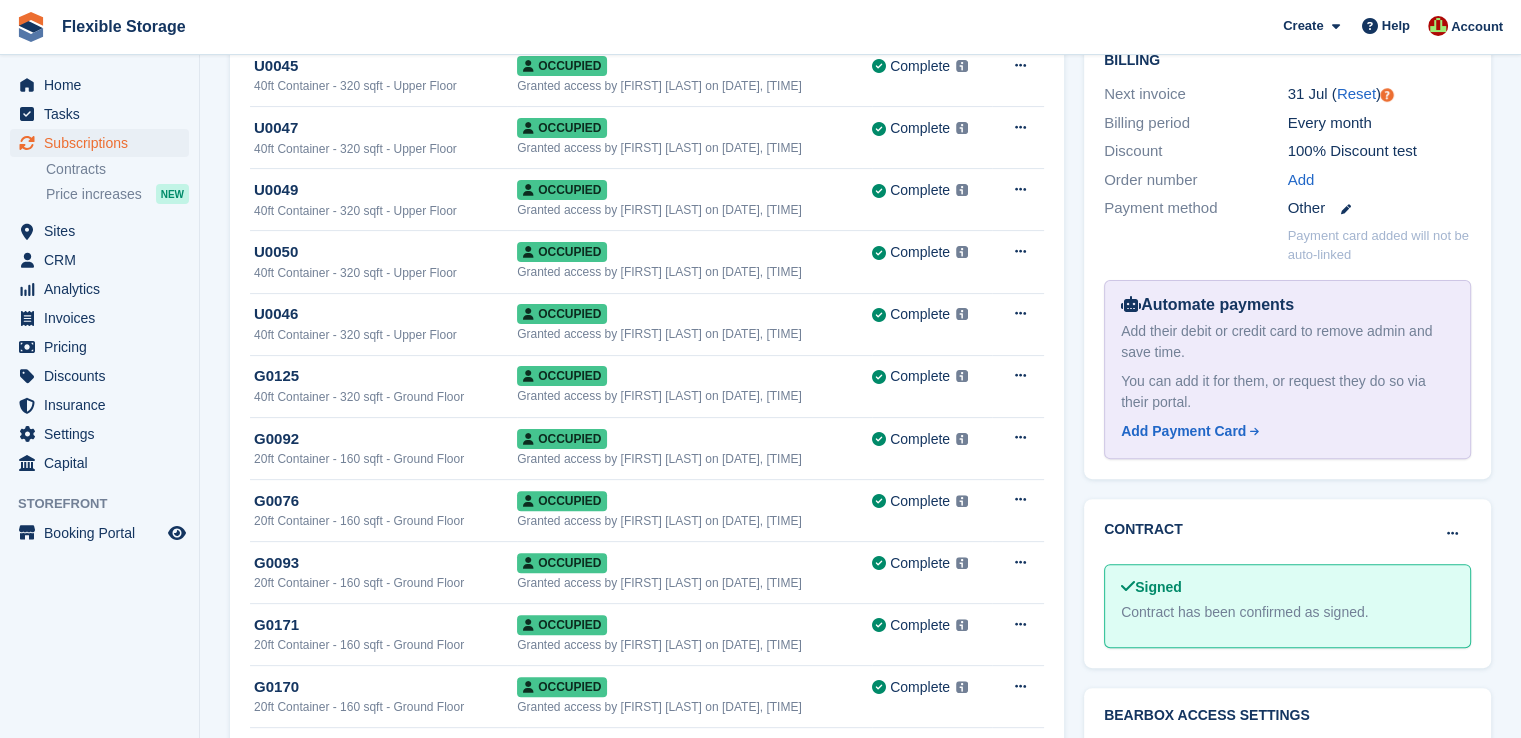 scroll, scrollTop: 300, scrollLeft: 0, axis: vertical 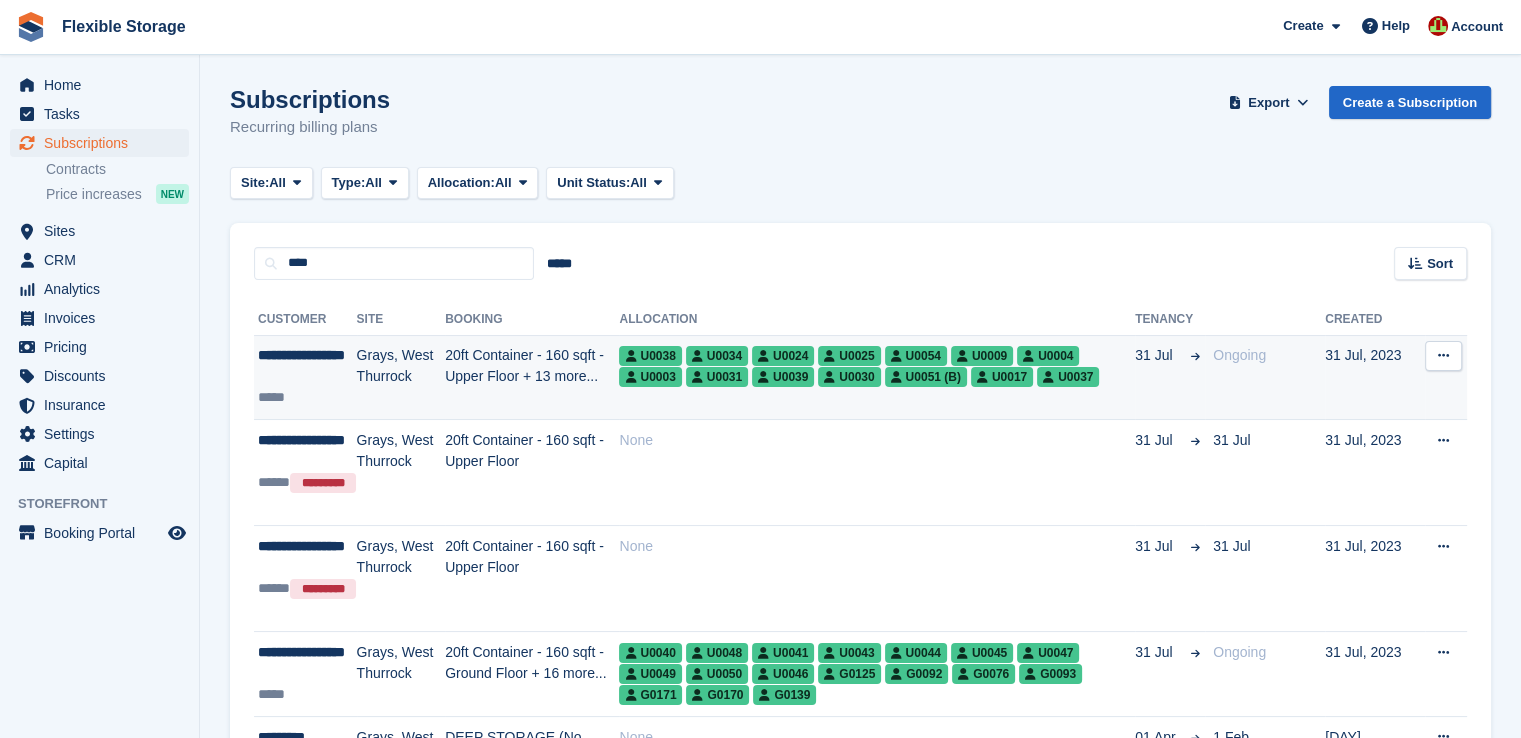 click on "20ft Container - 160 sqft - Upper Floor + 13 more..." at bounding box center (532, 377) 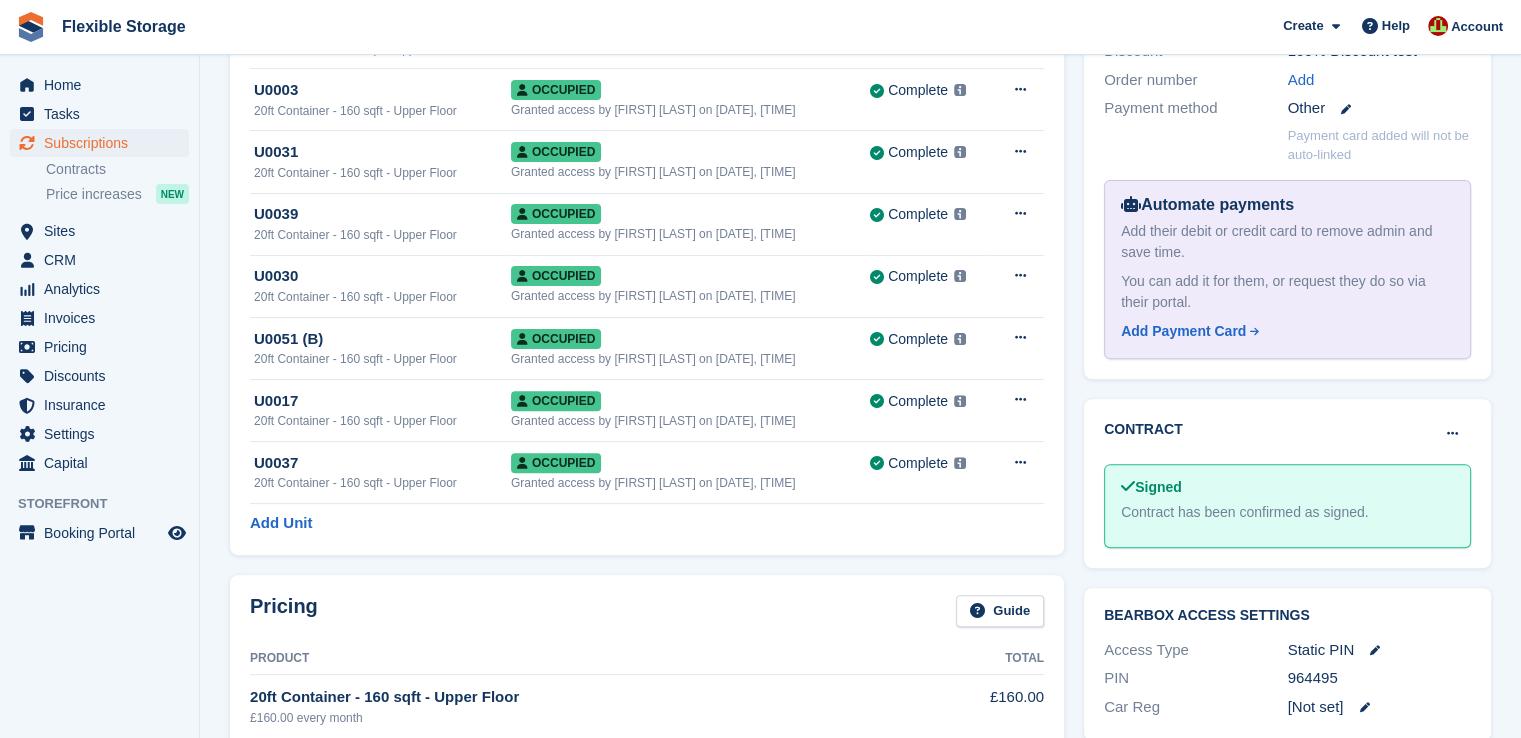 scroll, scrollTop: 800, scrollLeft: 0, axis: vertical 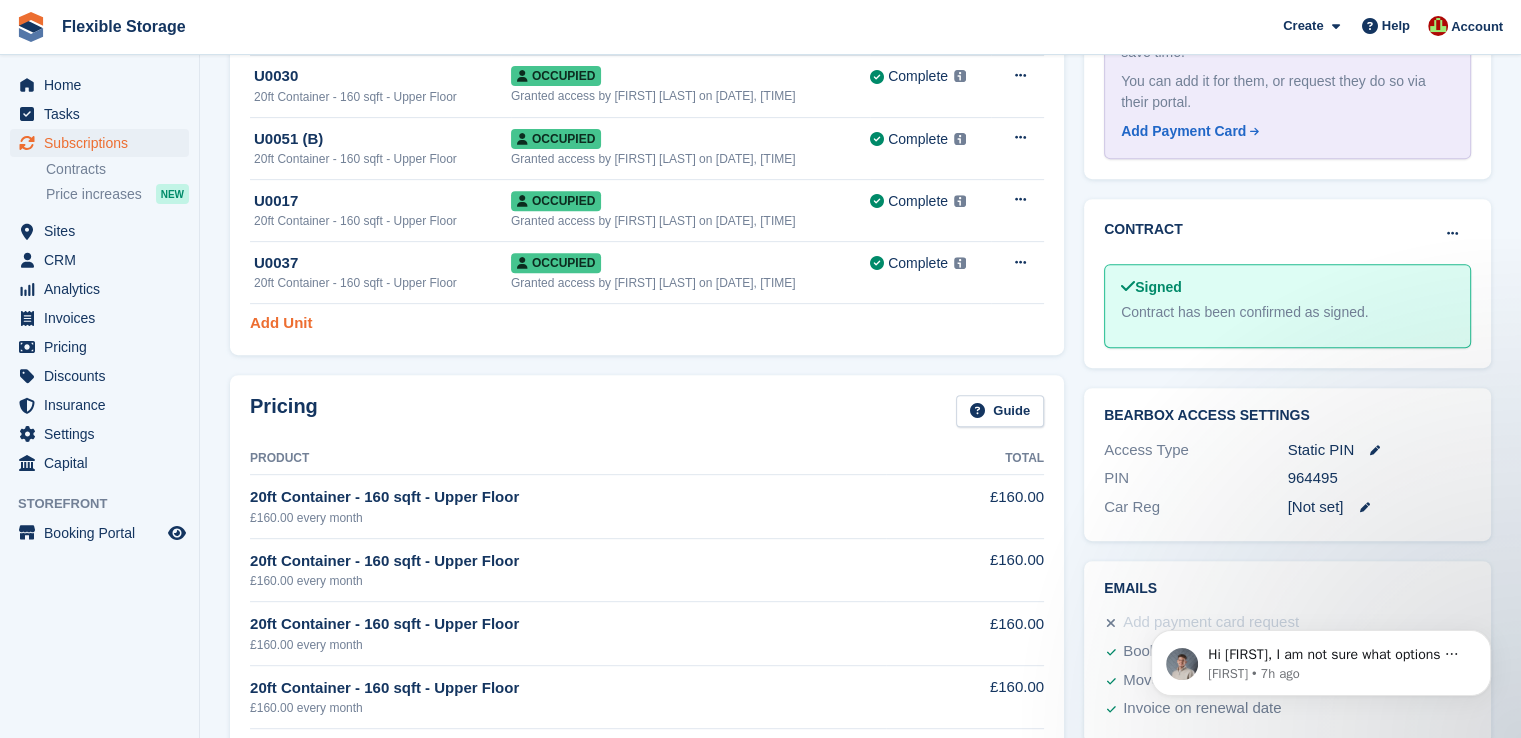 click on "Add Unit" at bounding box center (281, 323) 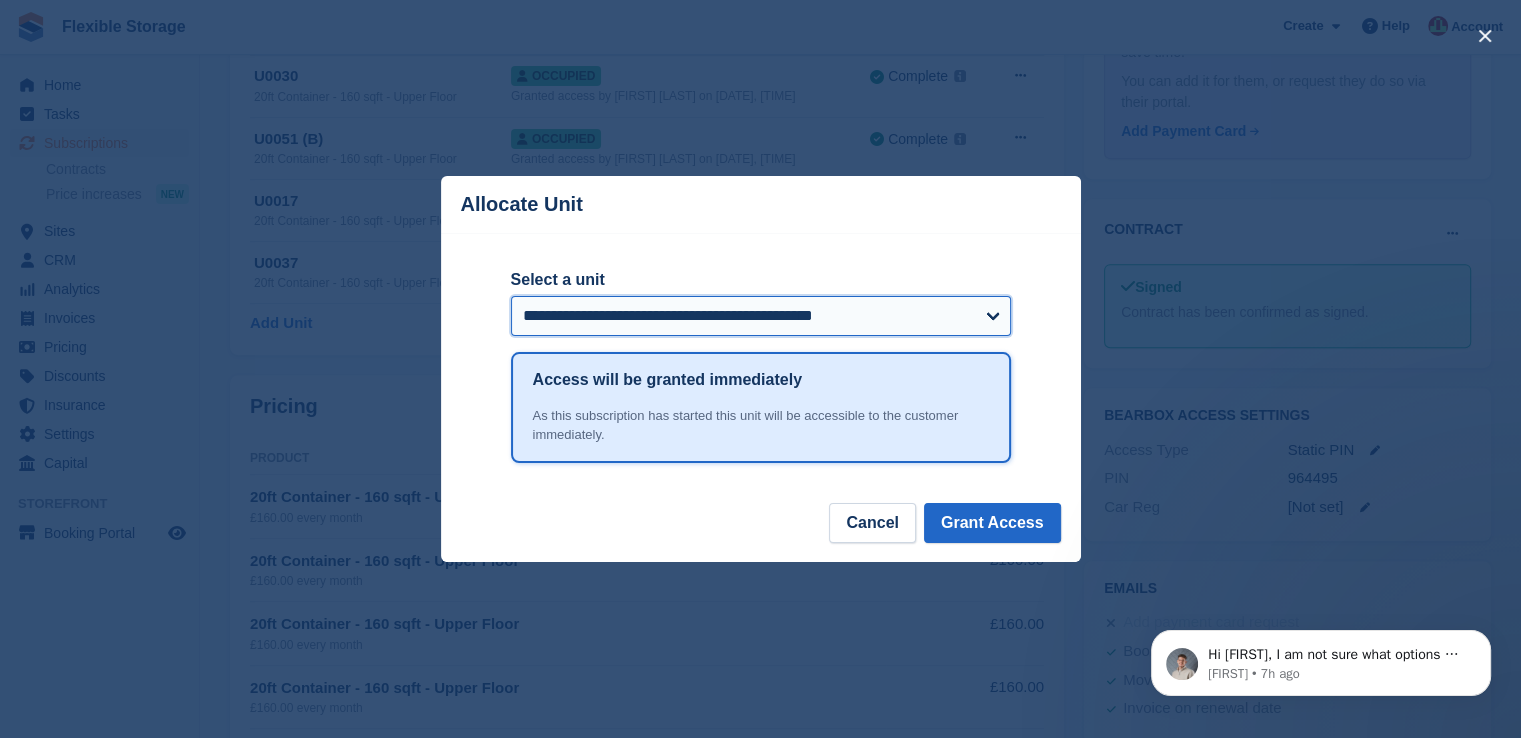 click on "**********" at bounding box center [761, 316] 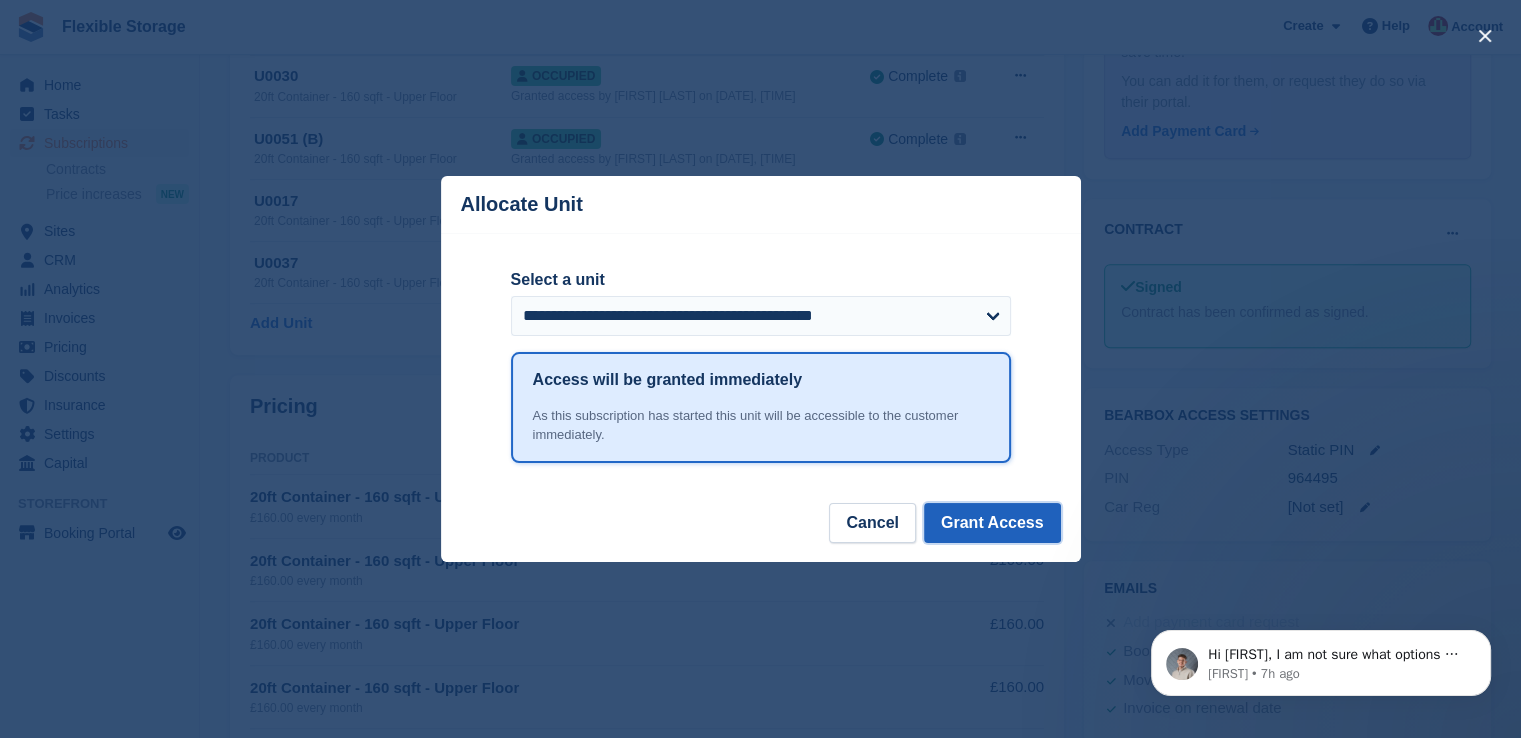 click on "Grant Access" at bounding box center (992, 523) 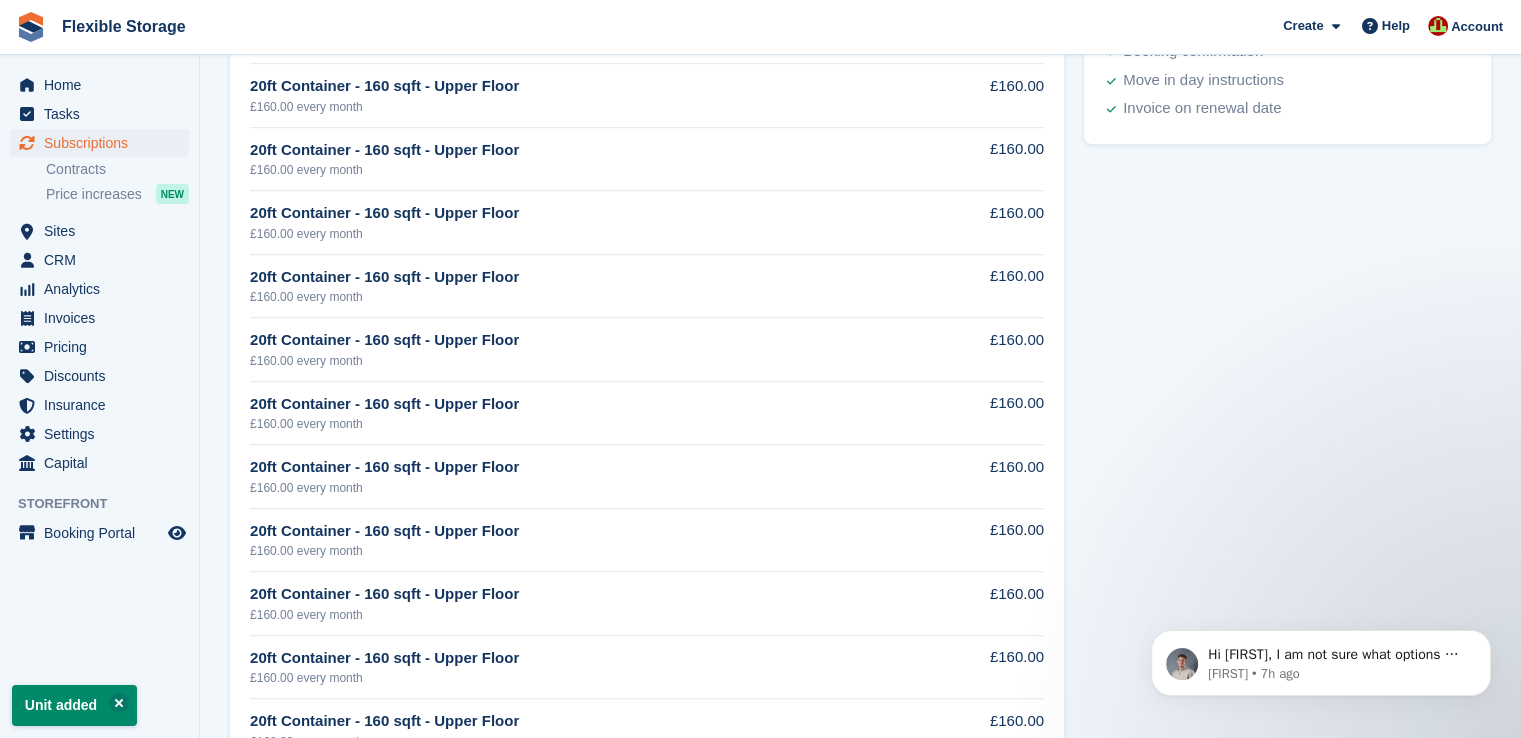 scroll, scrollTop: 1600, scrollLeft: 0, axis: vertical 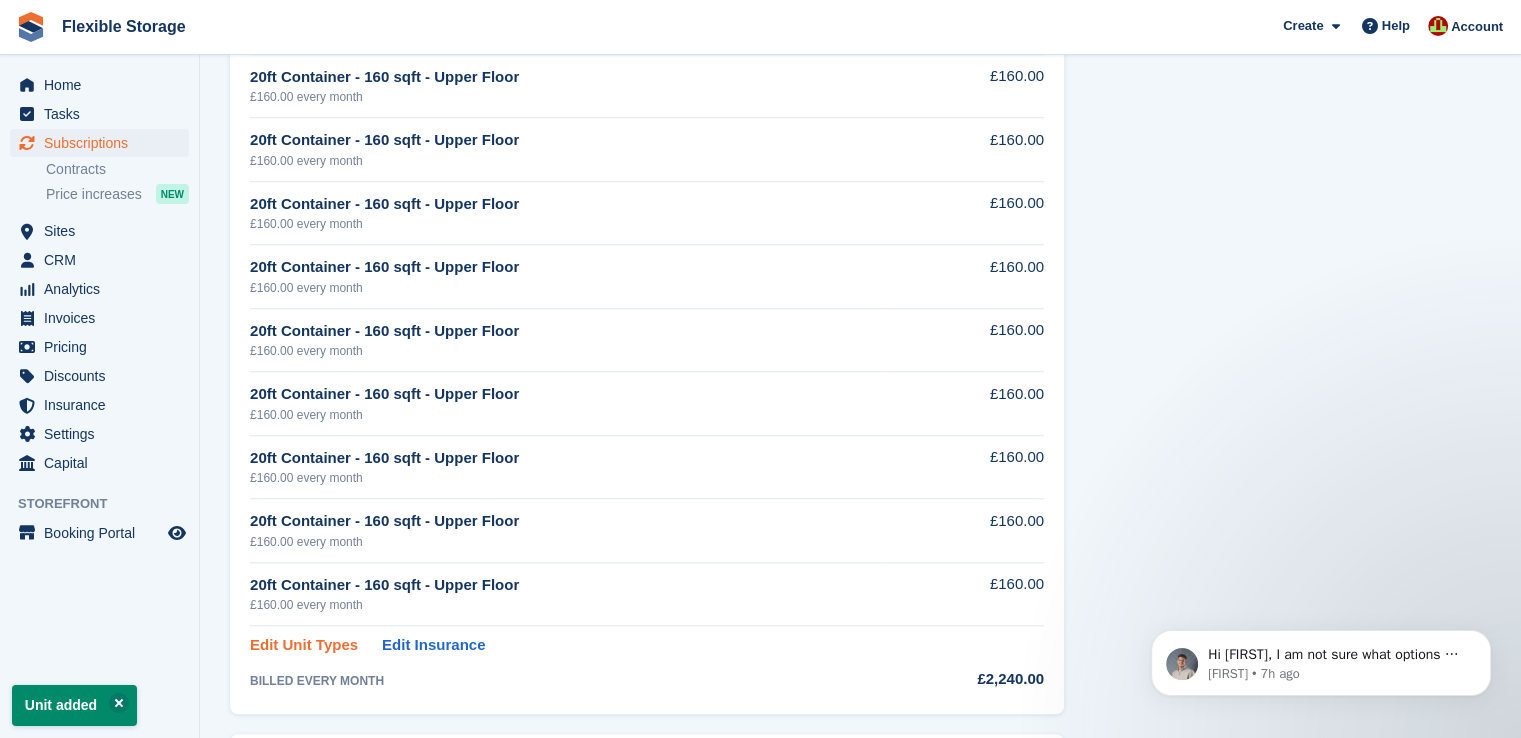 click on "Edit Unit Types" at bounding box center (304, 645) 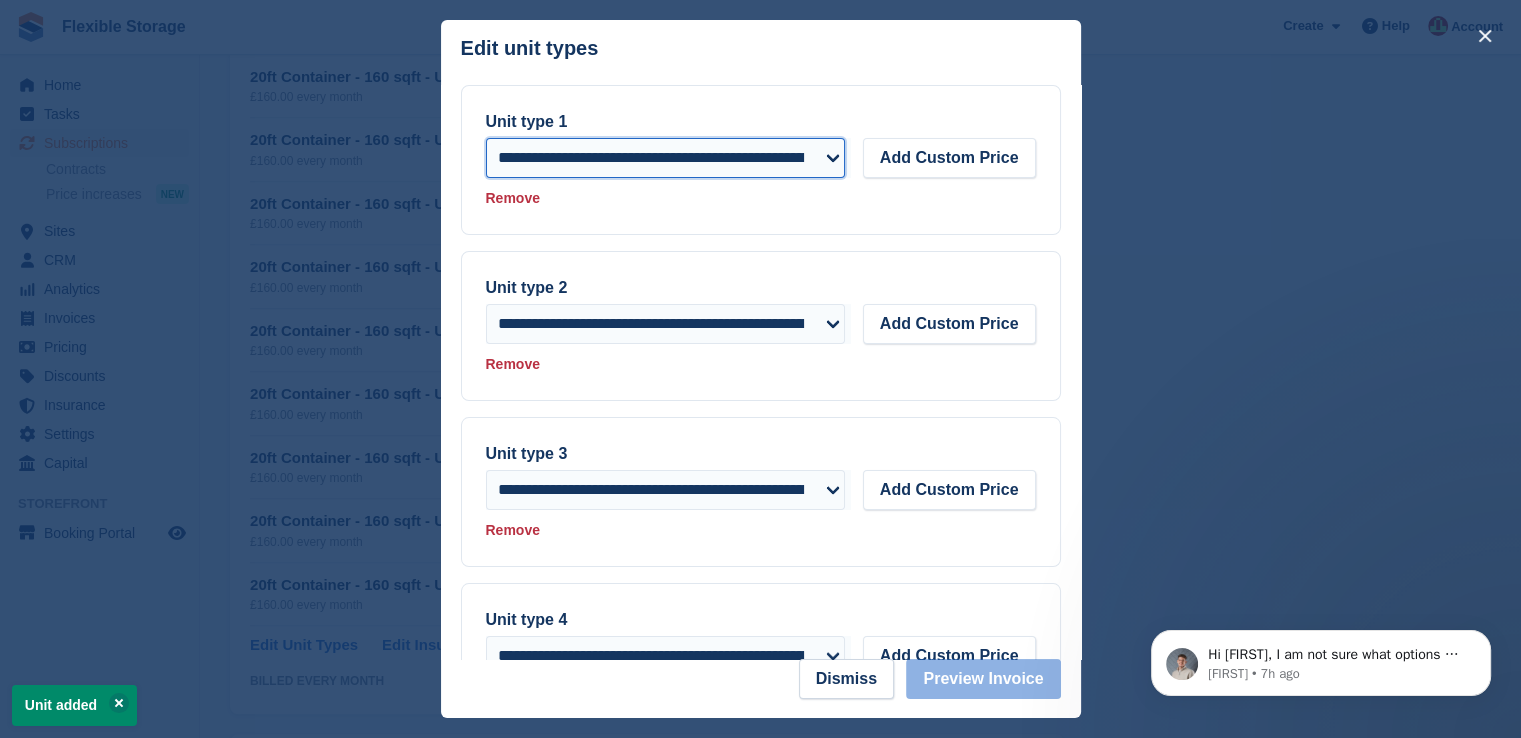 click on "**********" at bounding box center (666, 158) 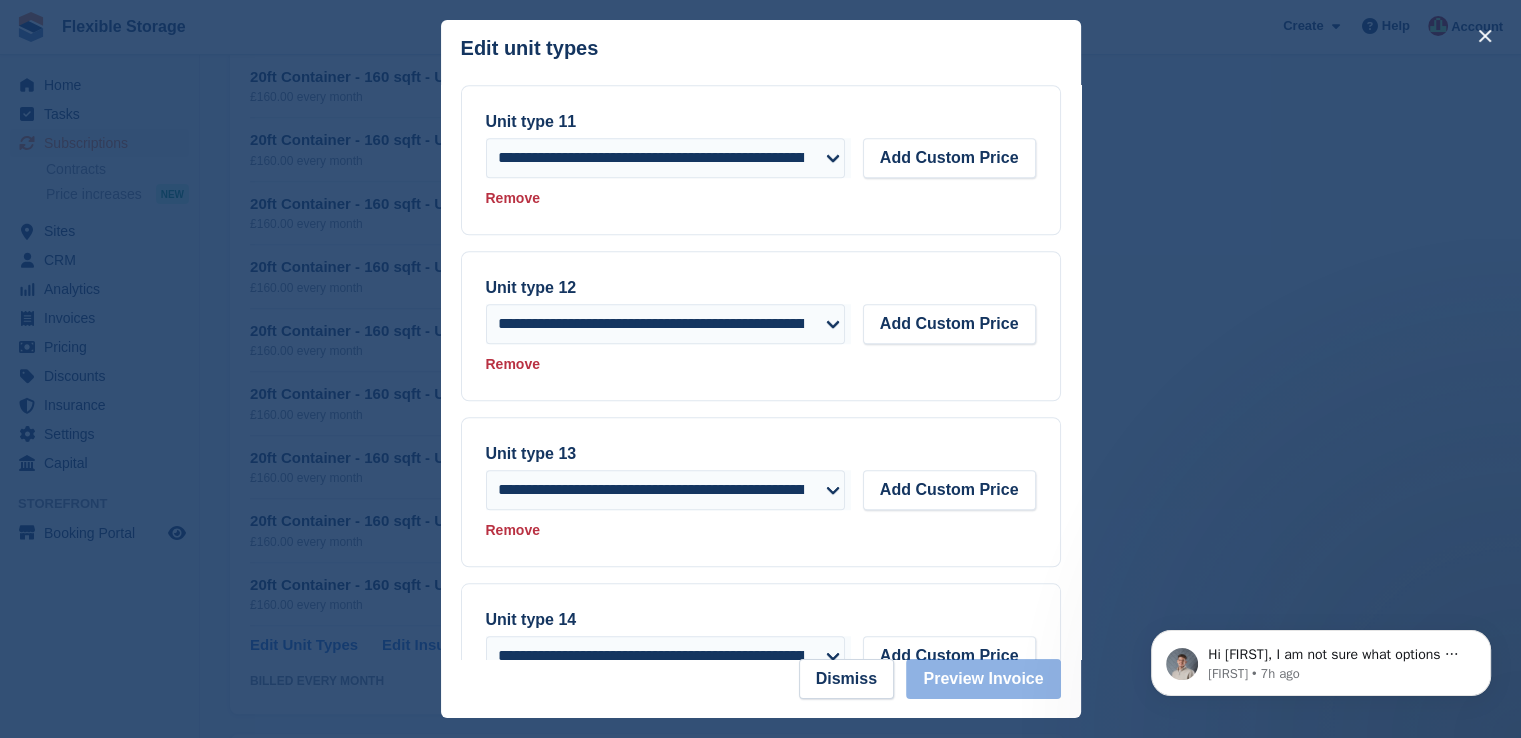 scroll, scrollTop: 1829, scrollLeft: 0, axis: vertical 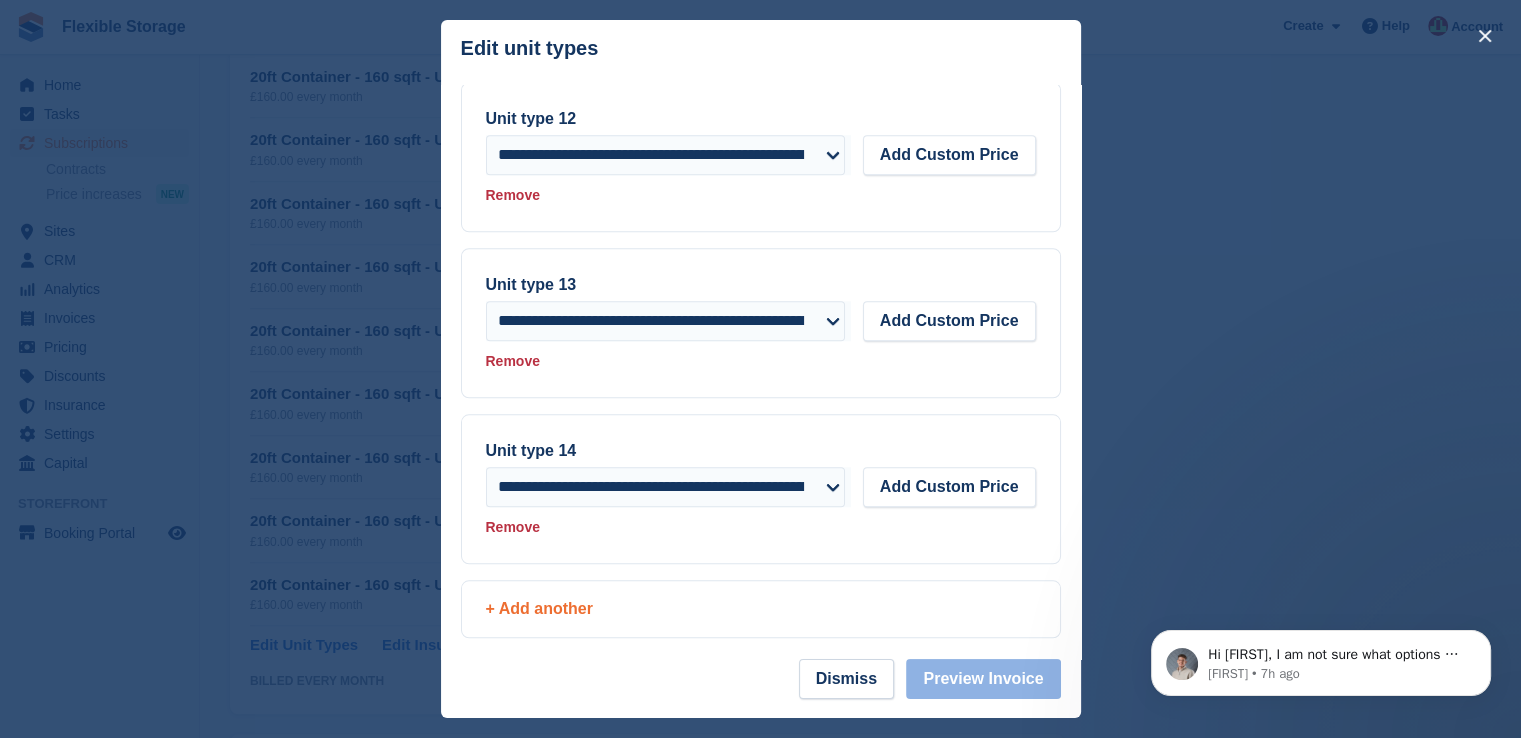 click on "+ Add another" at bounding box center (761, 609) 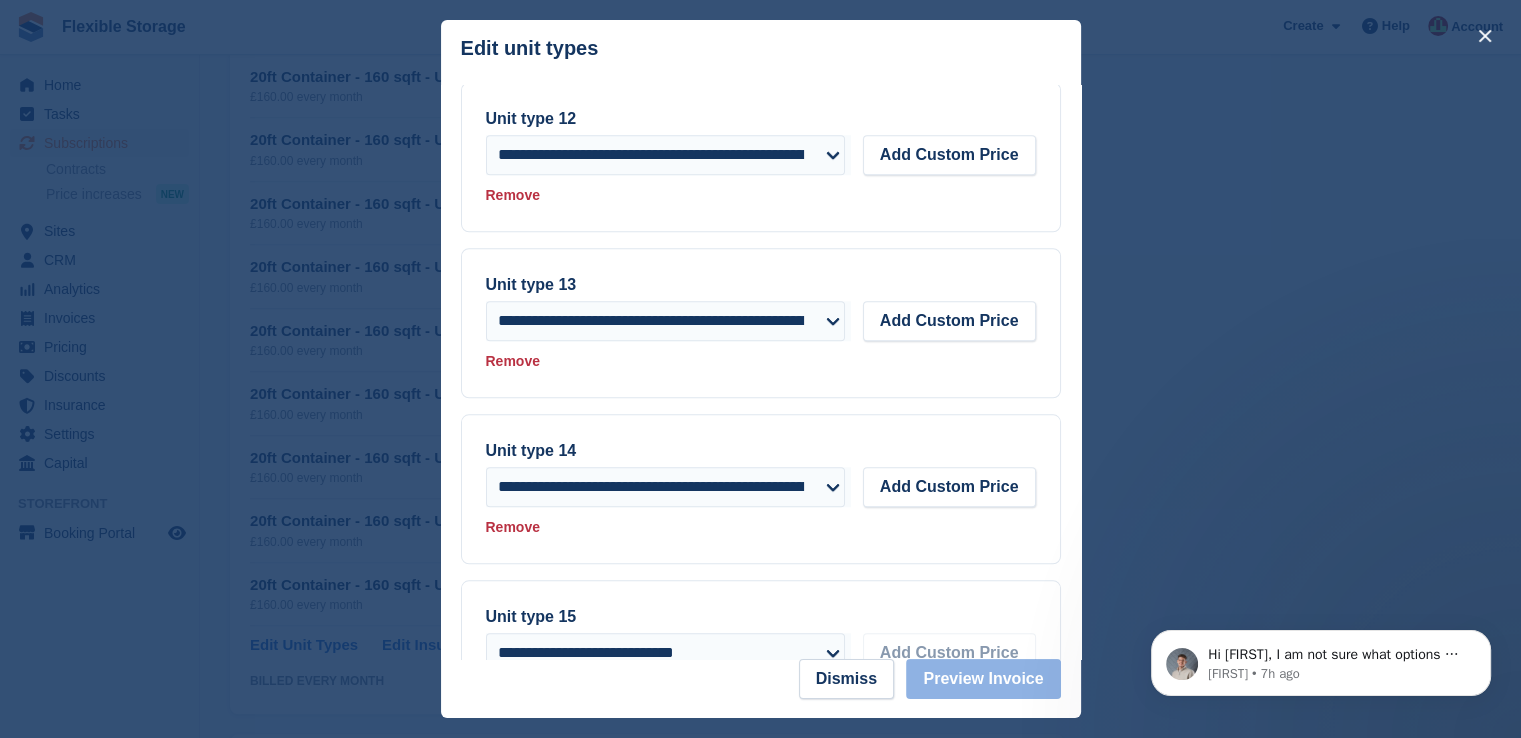 scroll, scrollTop: 1995, scrollLeft: 0, axis: vertical 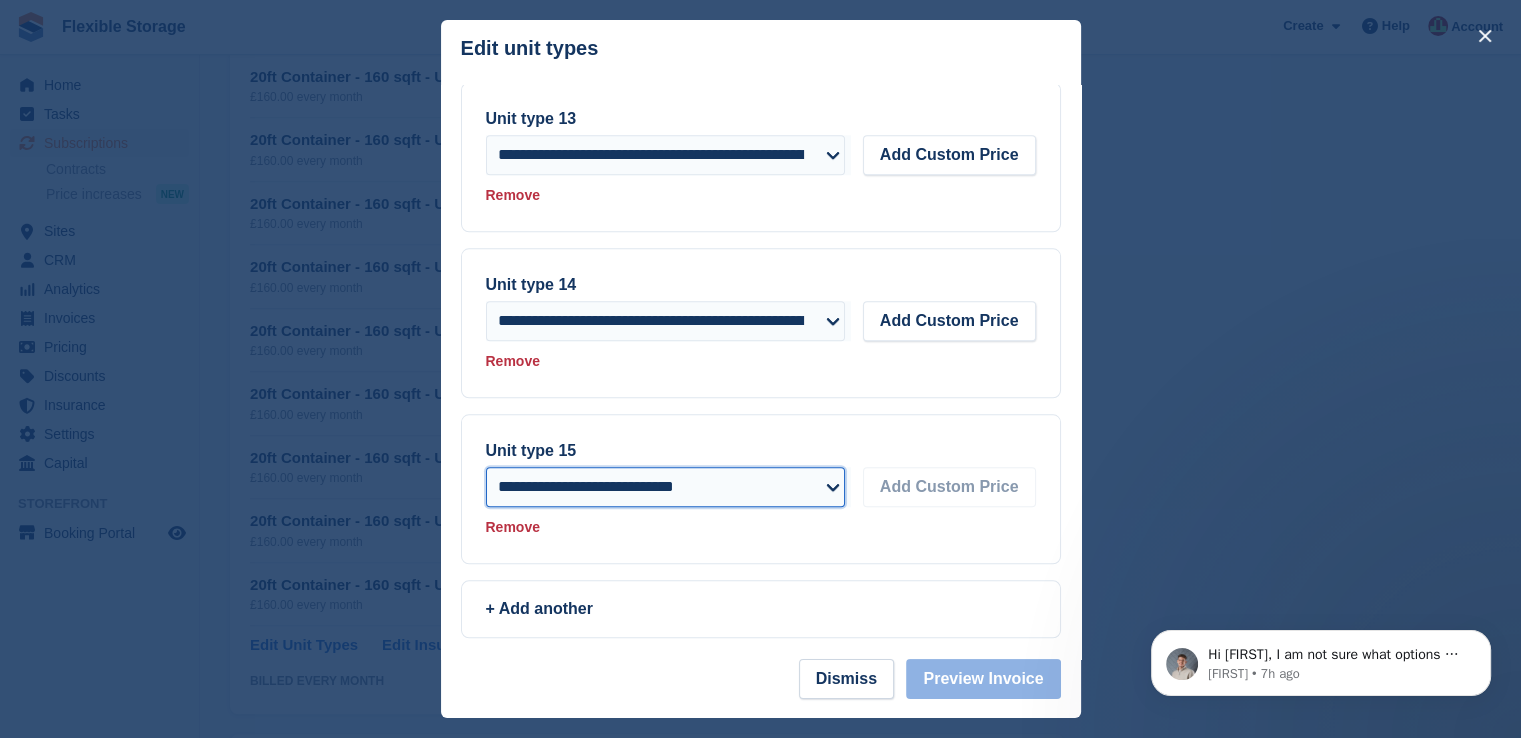 click on "**********" at bounding box center (666, 487) 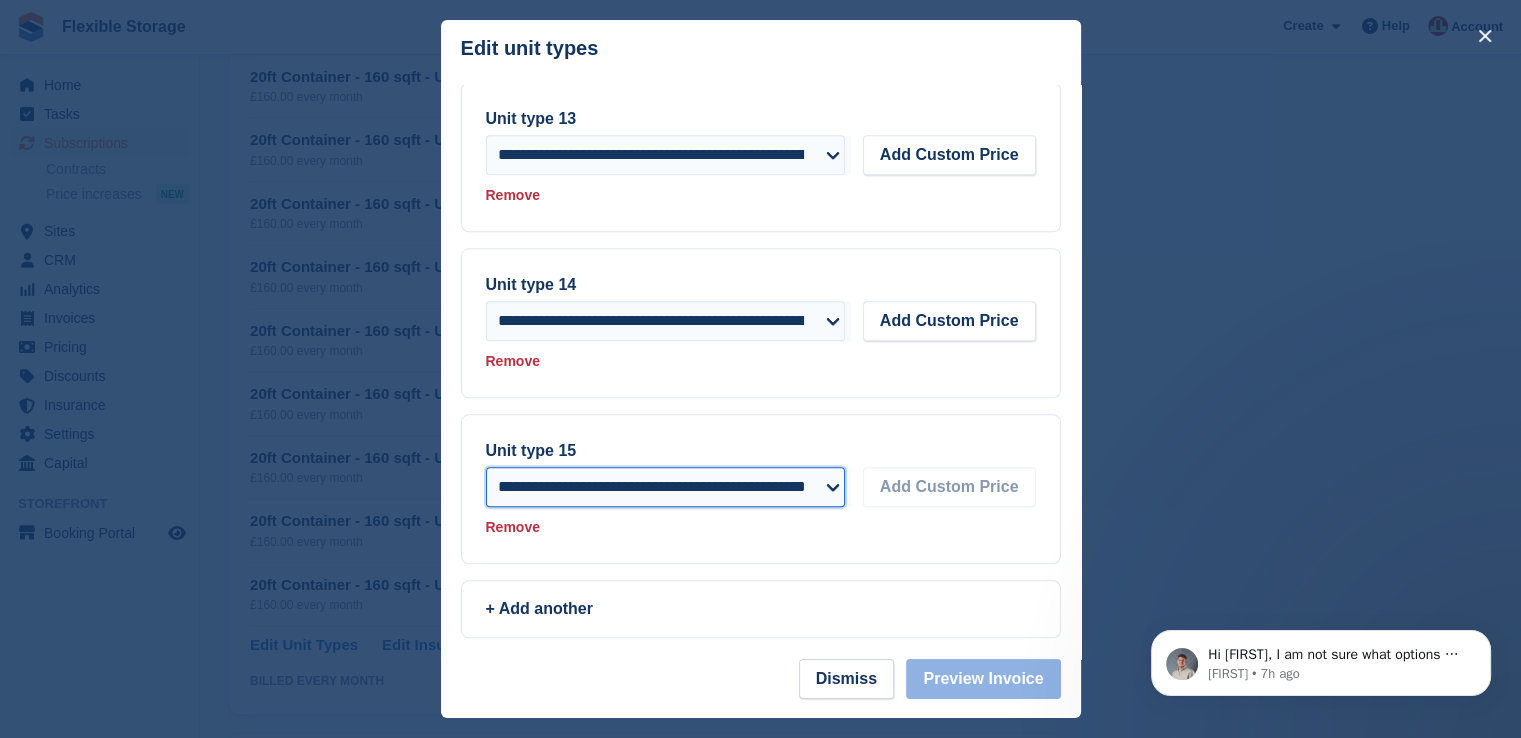 click on "**********" at bounding box center (666, 487) 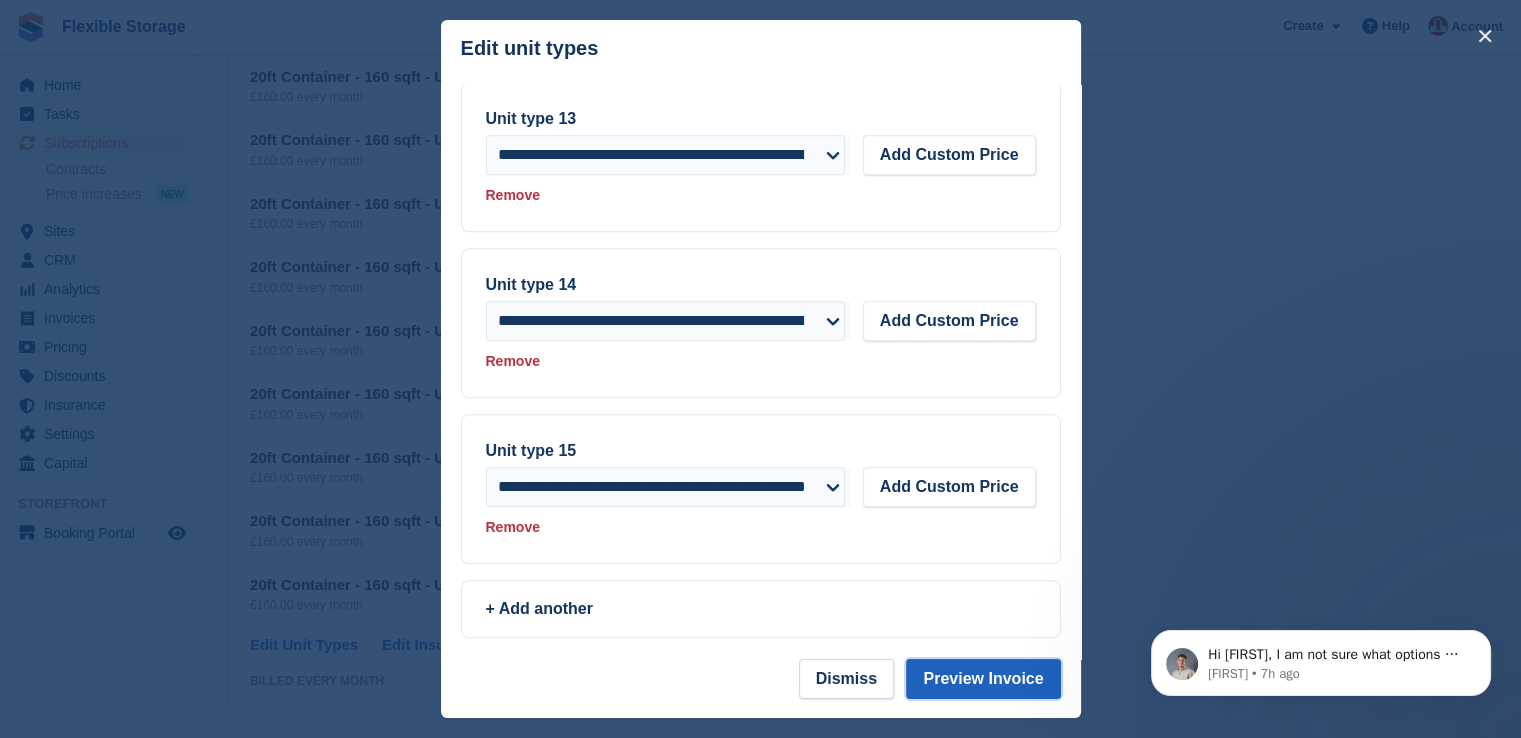 click on "Preview Invoice" at bounding box center [983, 679] 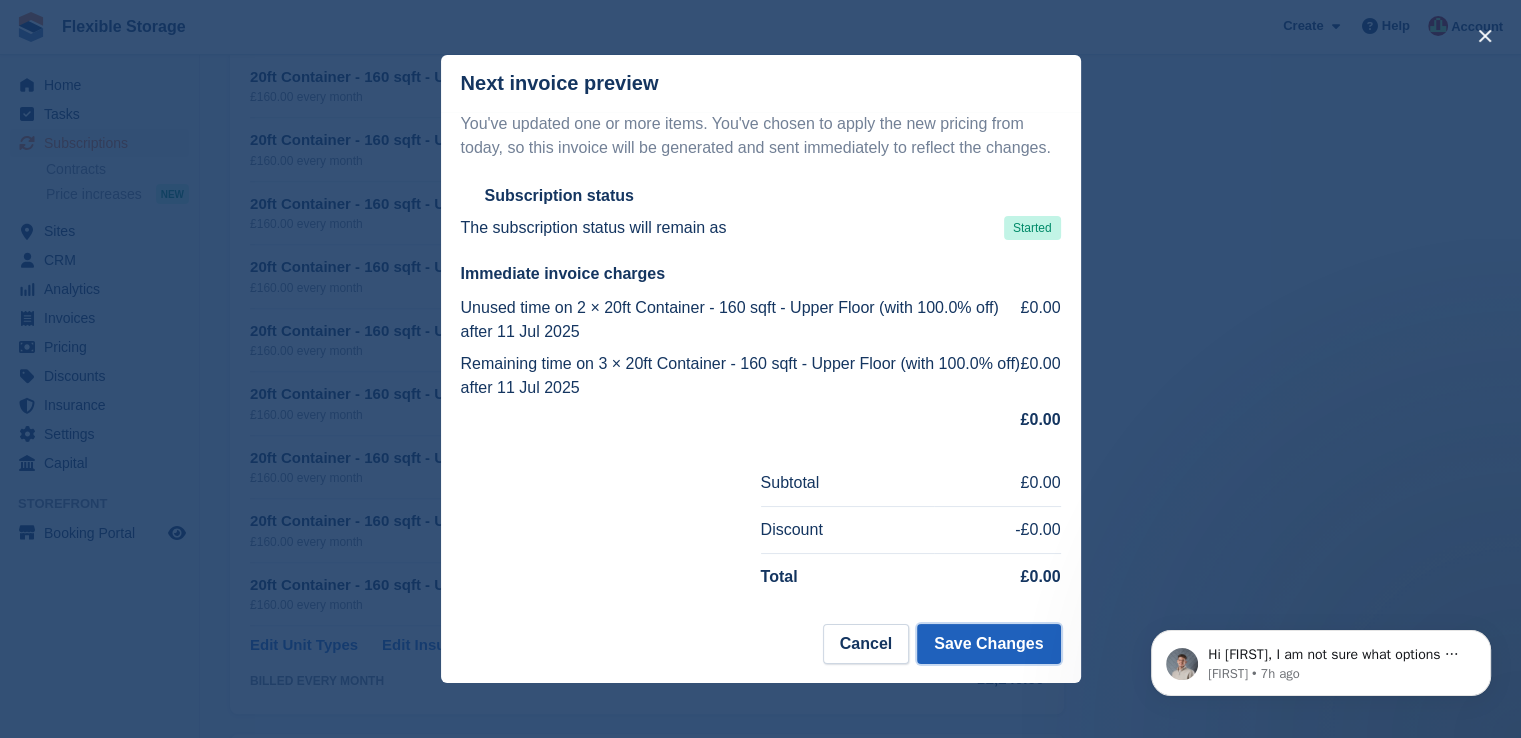 click on "Save Changes" at bounding box center (988, 644) 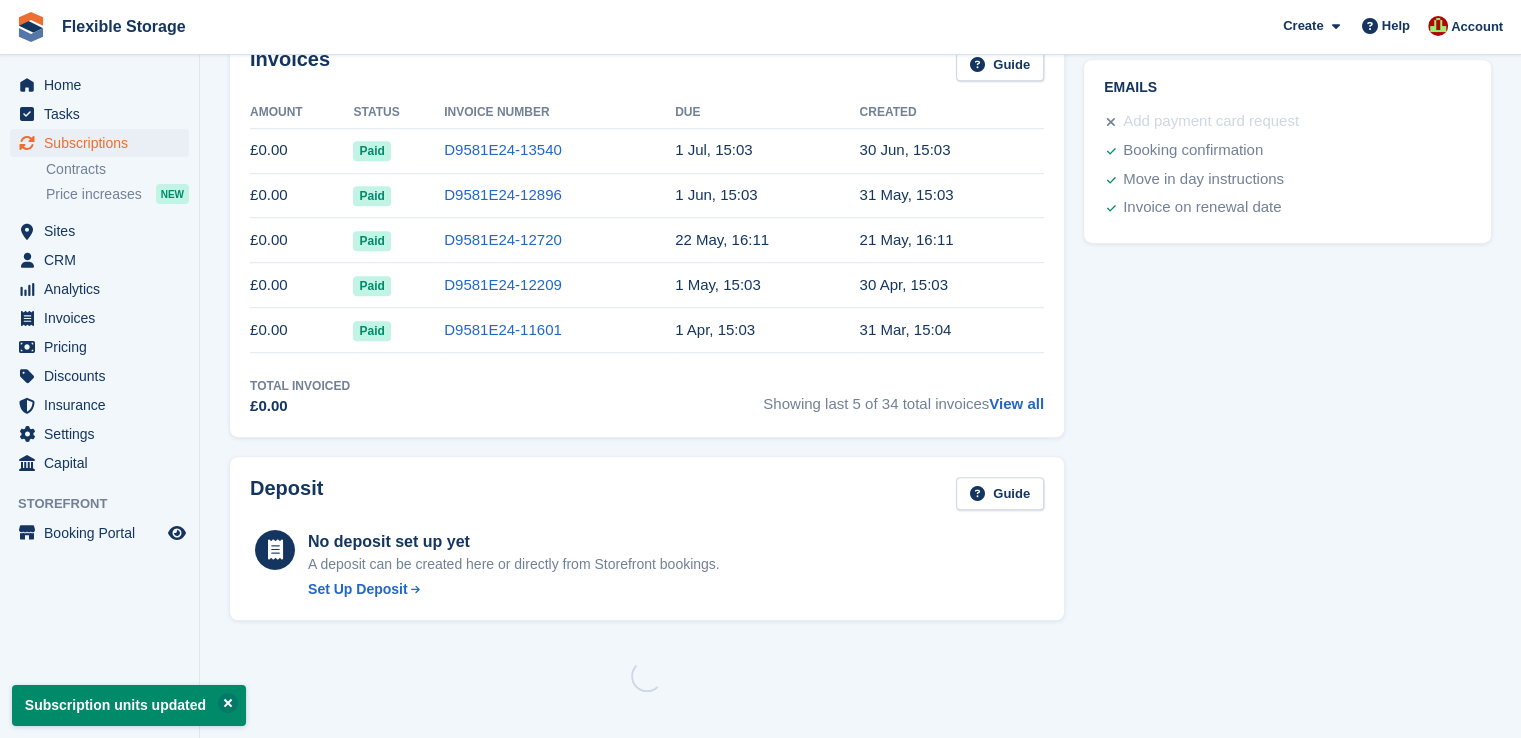 scroll, scrollTop: 0, scrollLeft: 0, axis: both 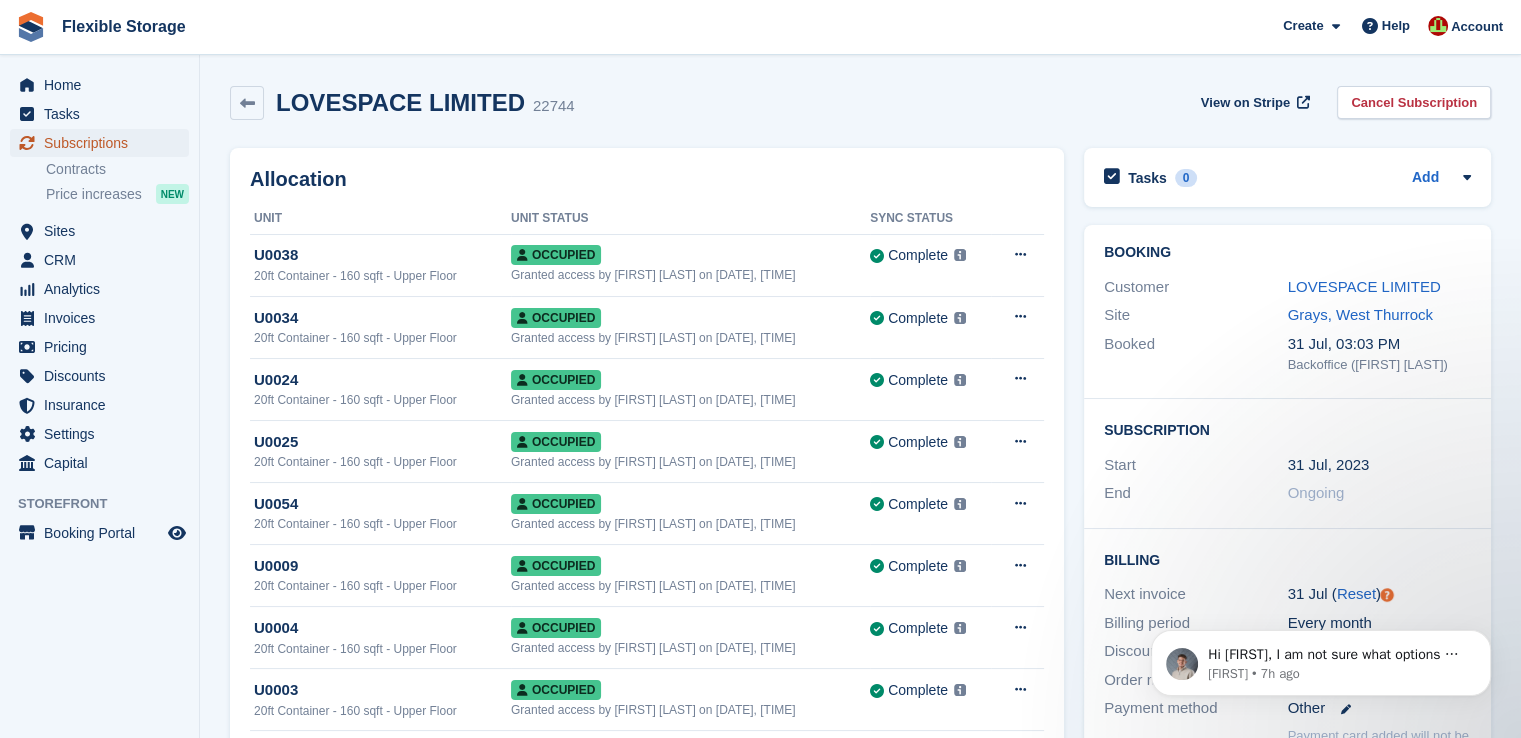click on "Subscriptions" at bounding box center (104, 143) 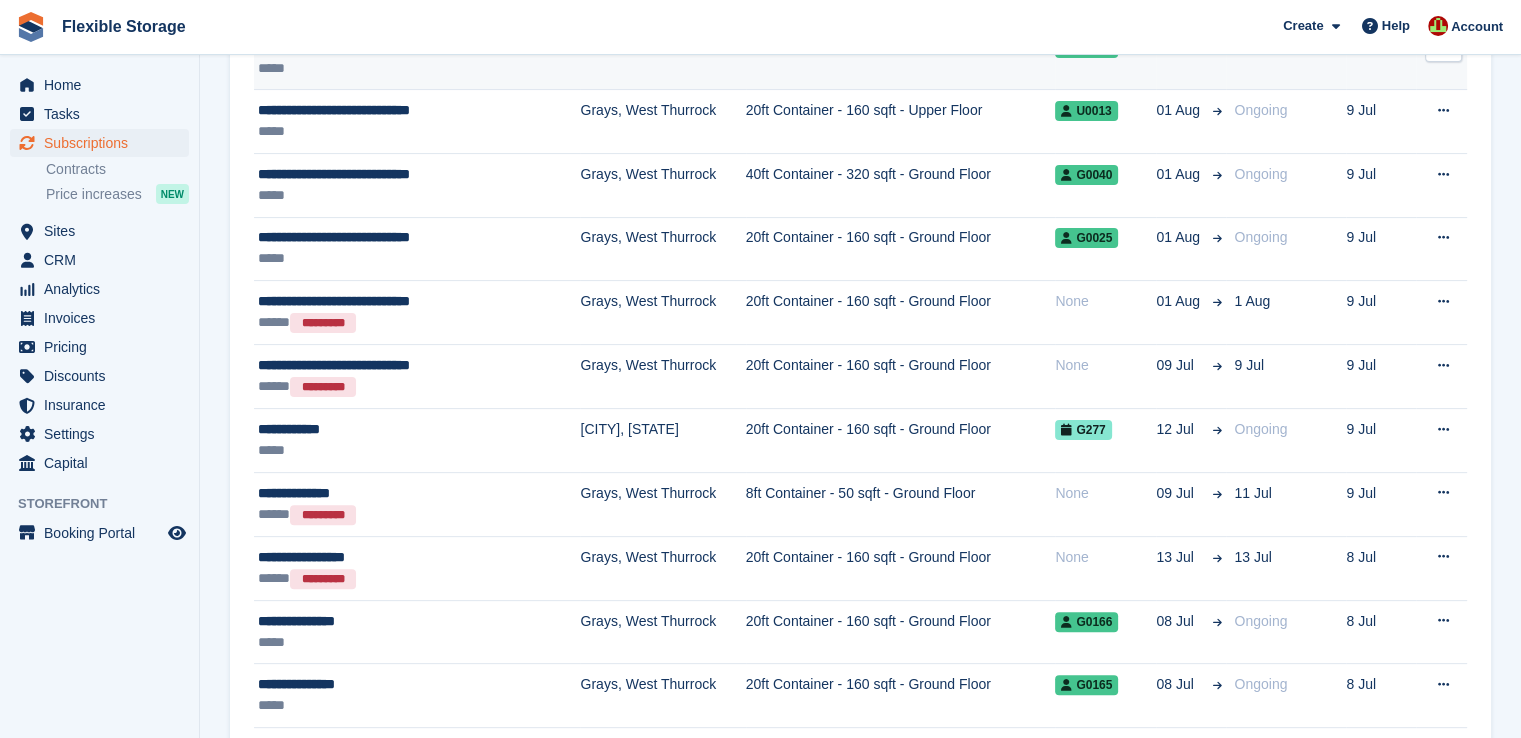 scroll, scrollTop: 600, scrollLeft: 0, axis: vertical 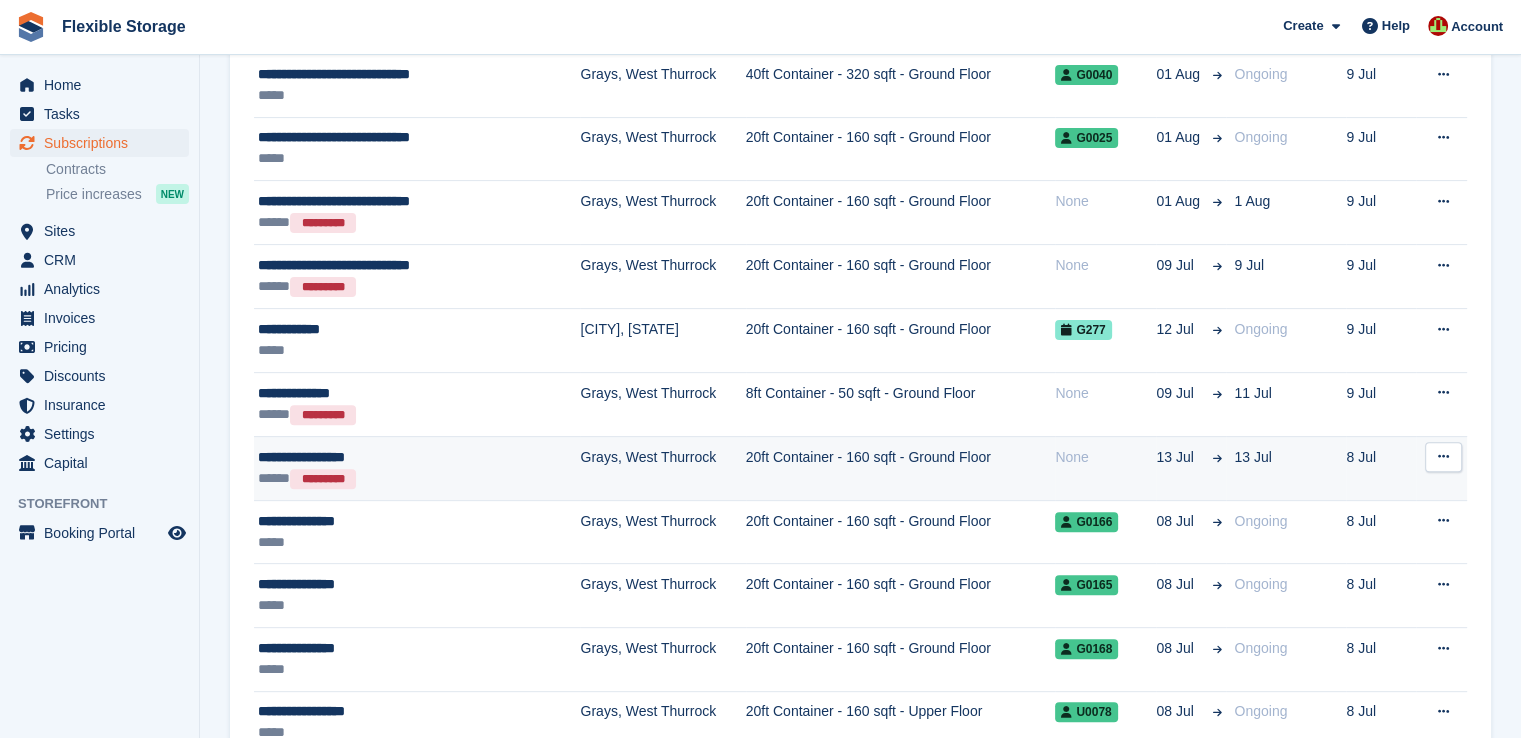click on "**********" at bounding box center [390, 457] 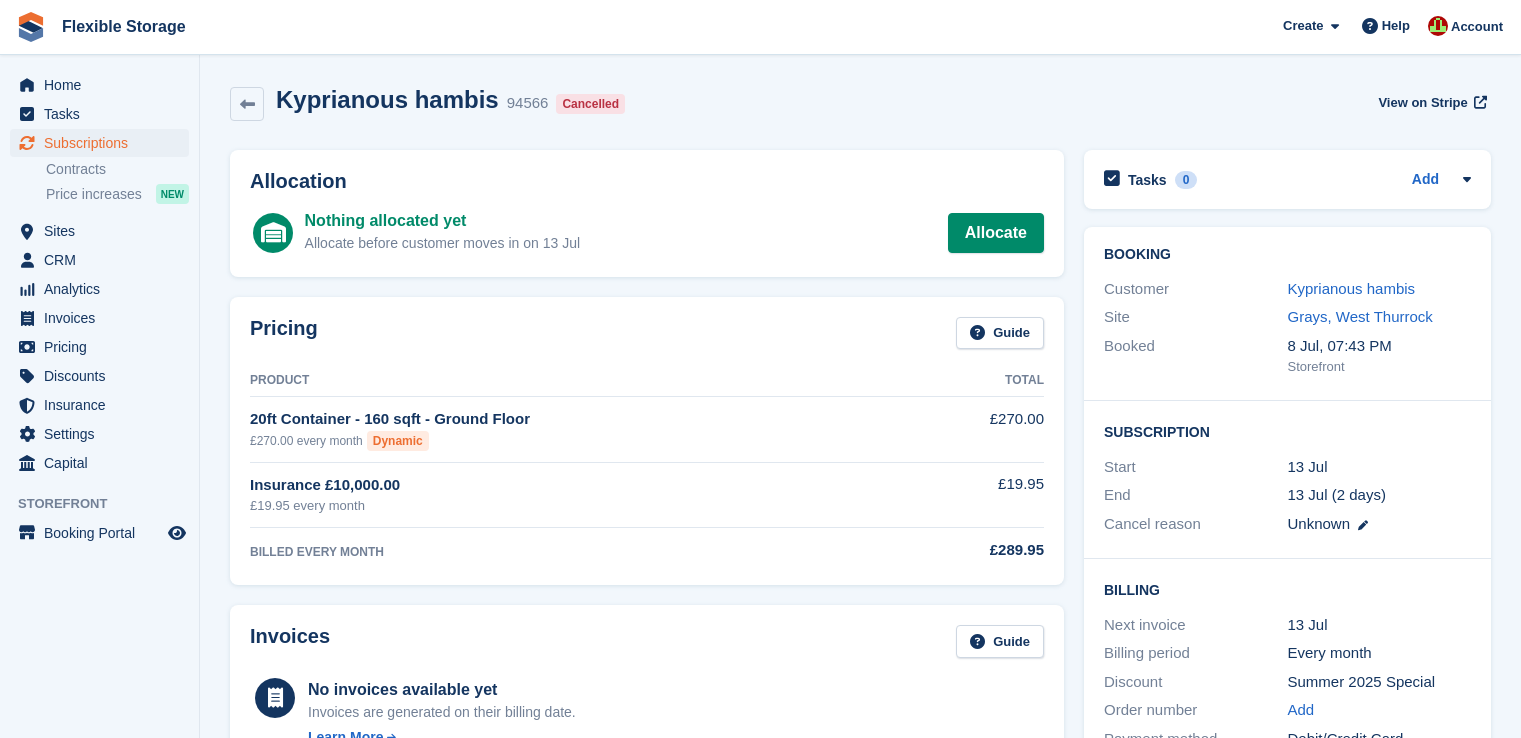 scroll, scrollTop: 0, scrollLeft: 0, axis: both 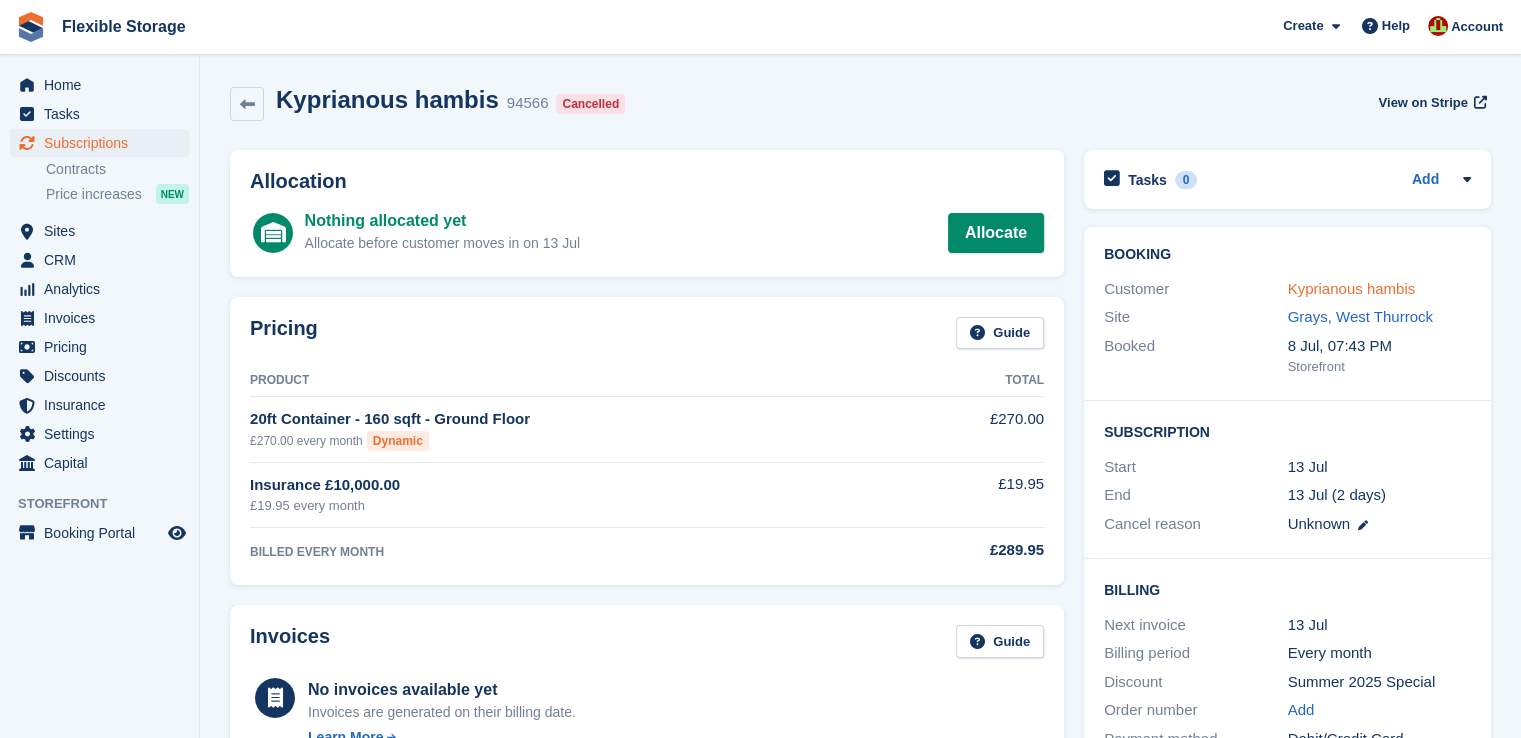click on "Kyprianous hambis" at bounding box center [1352, 288] 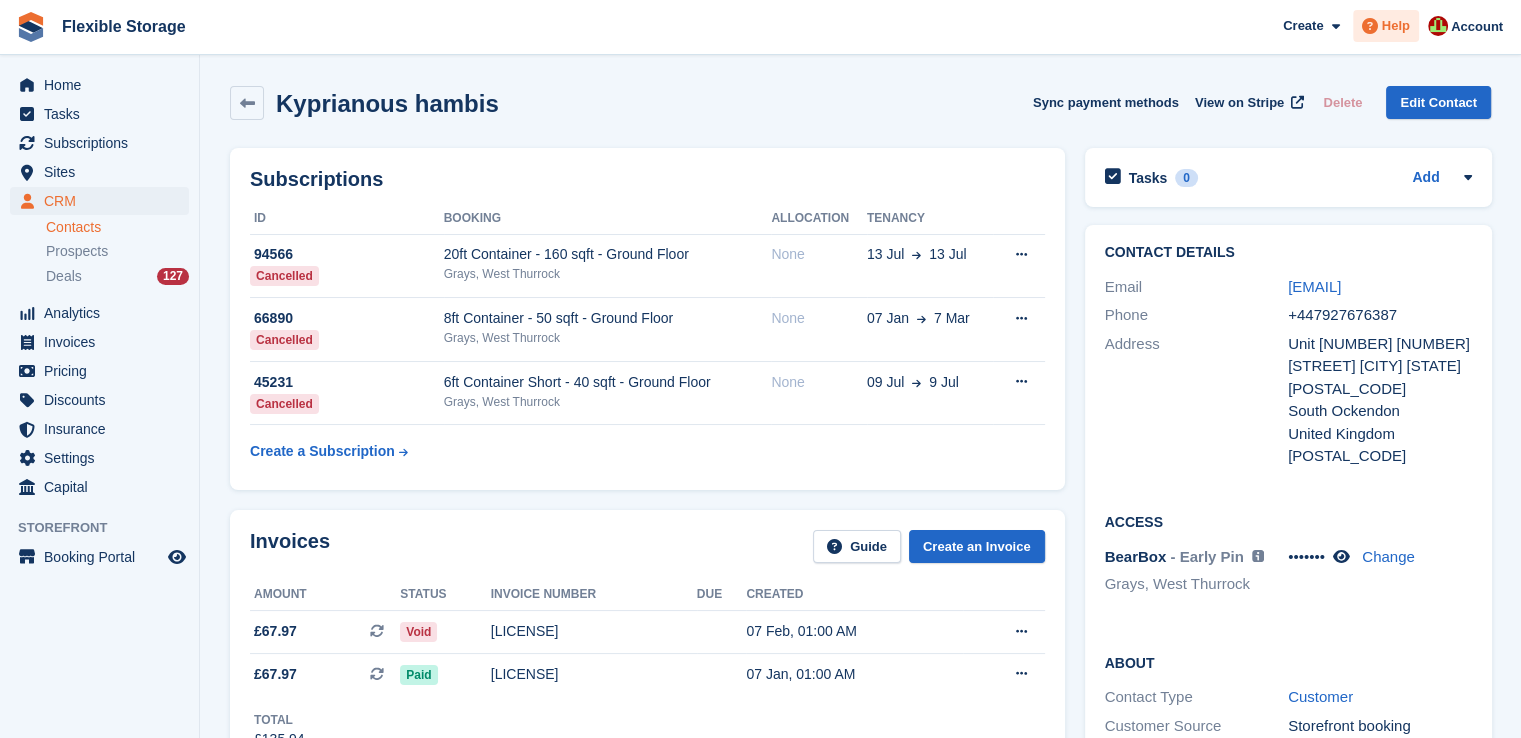 click on "Help" at bounding box center (1396, 26) 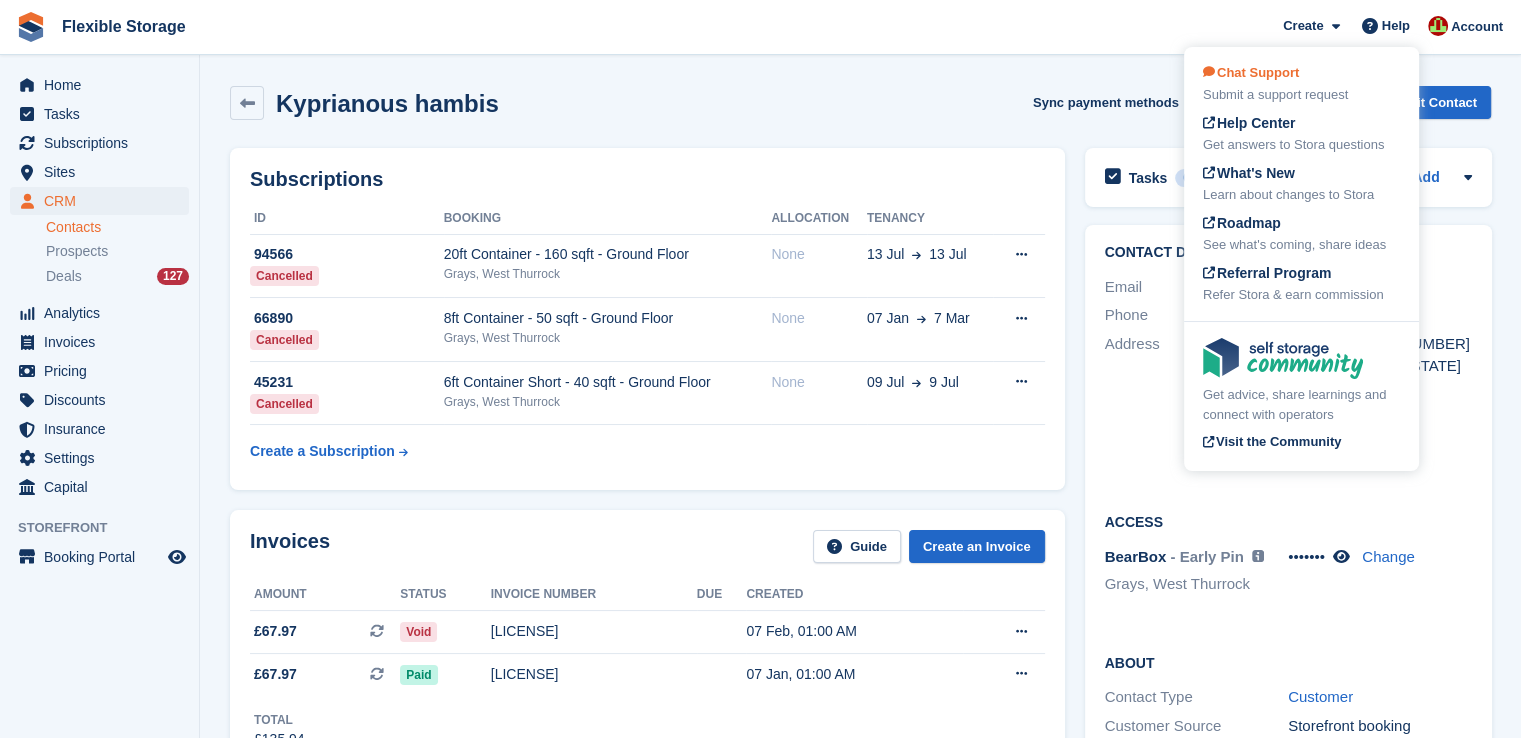 click on "Chat Support" at bounding box center [1251, 72] 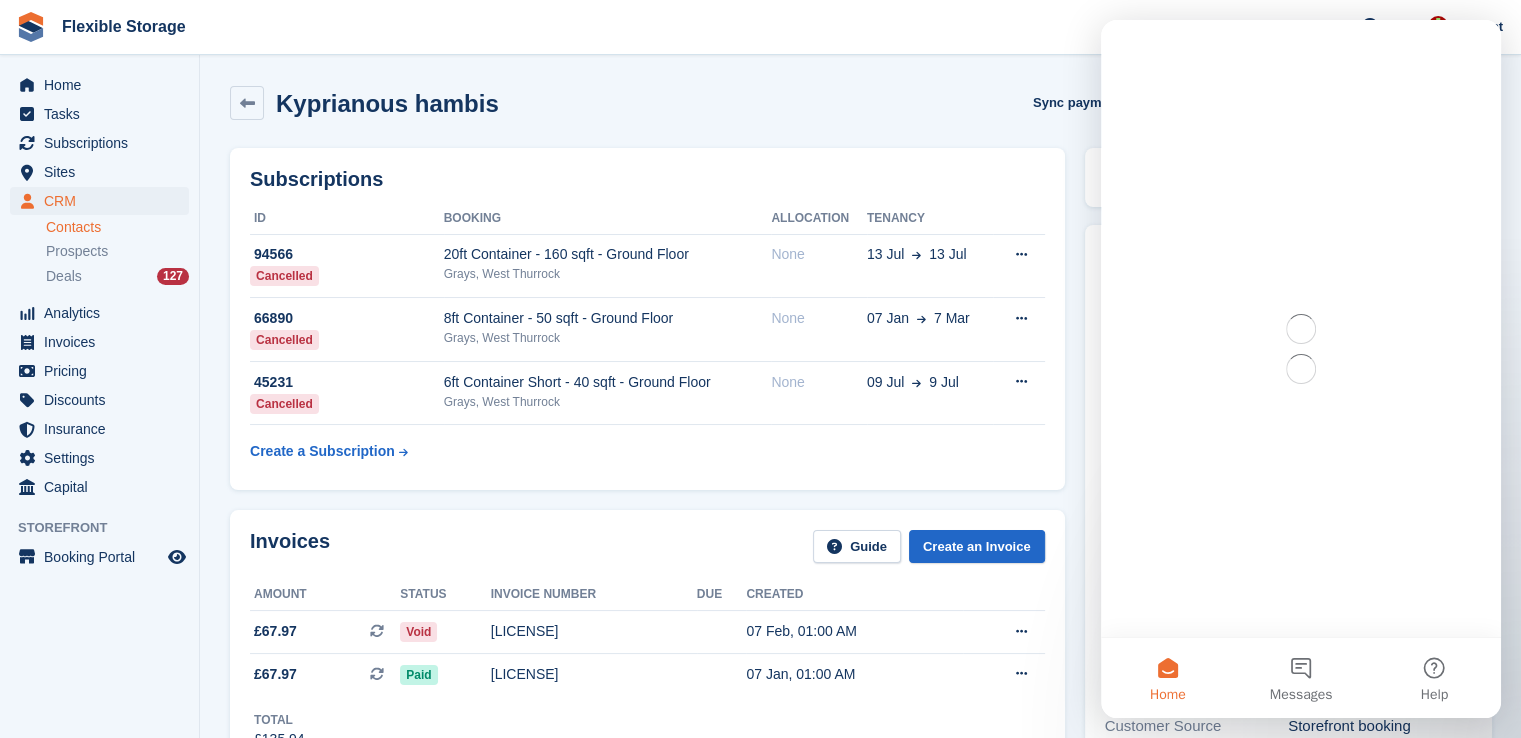scroll, scrollTop: 0, scrollLeft: 0, axis: both 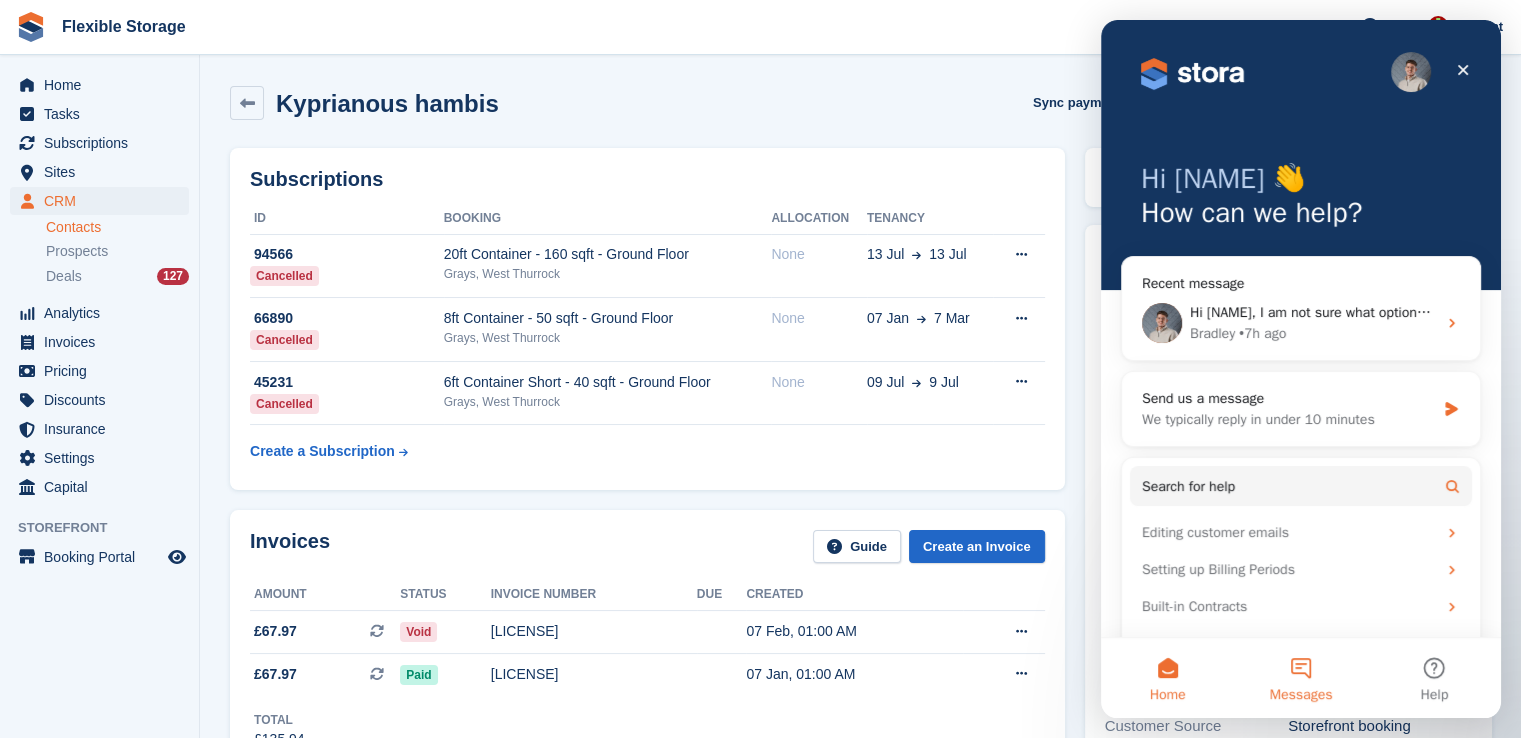 click on "Messages" at bounding box center (1300, 678) 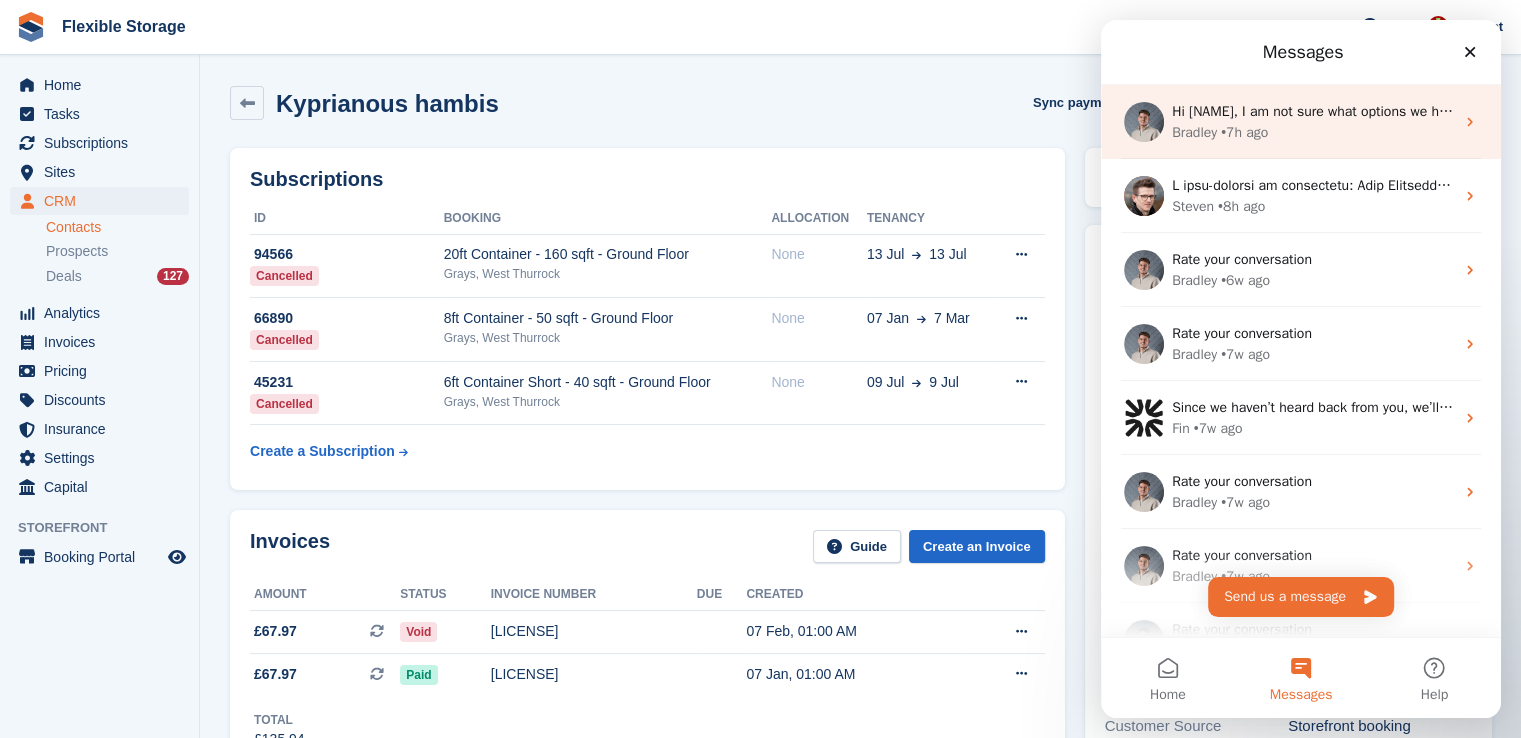 click on "Hi David,   I am not sure what options we have regarding blocking someone from booking a unit. I will need to speak with our technical team regarding this.   Could you please let me know how often this customer books and cancels, as well as their name?   Thanks" at bounding box center [1975, 111] 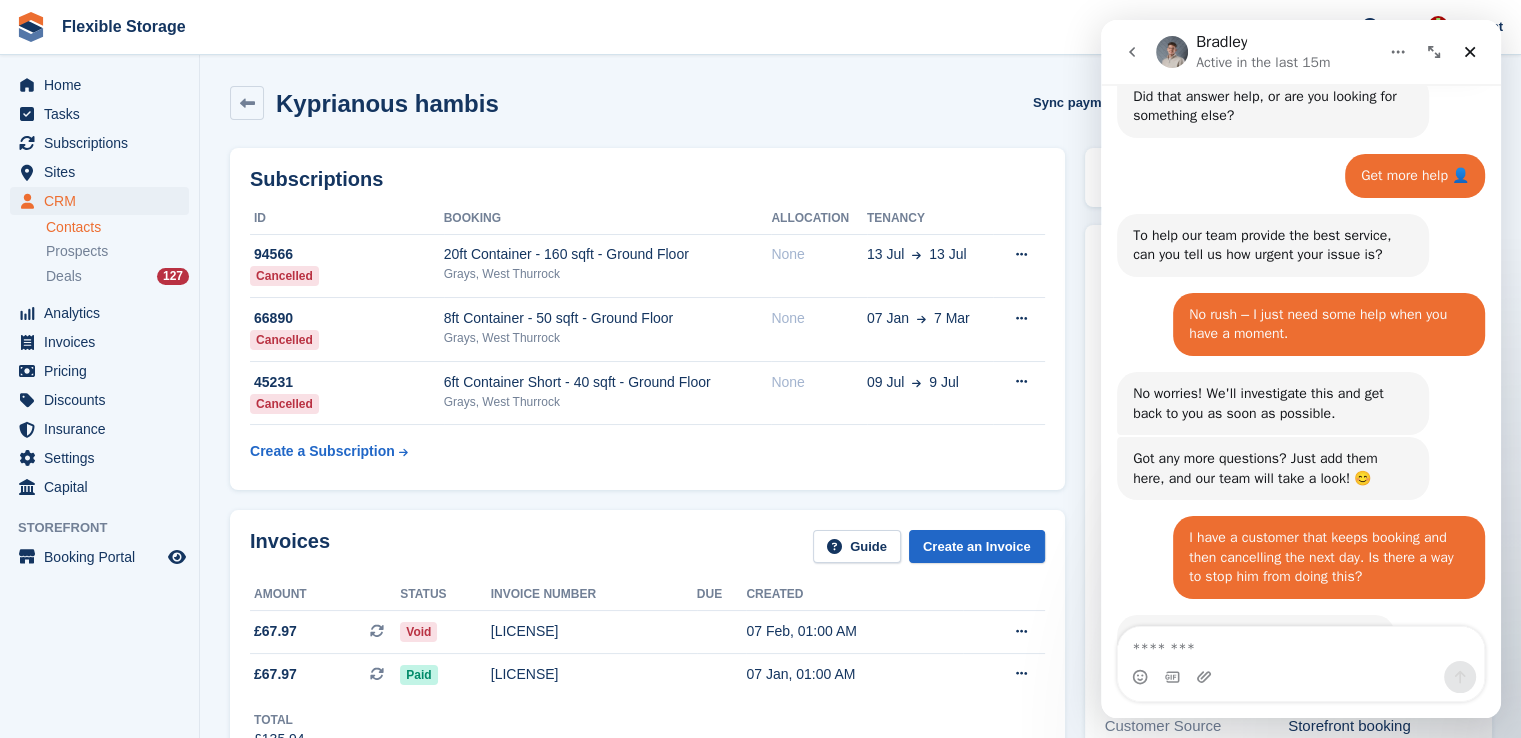 scroll, scrollTop: 1083, scrollLeft: 0, axis: vertical 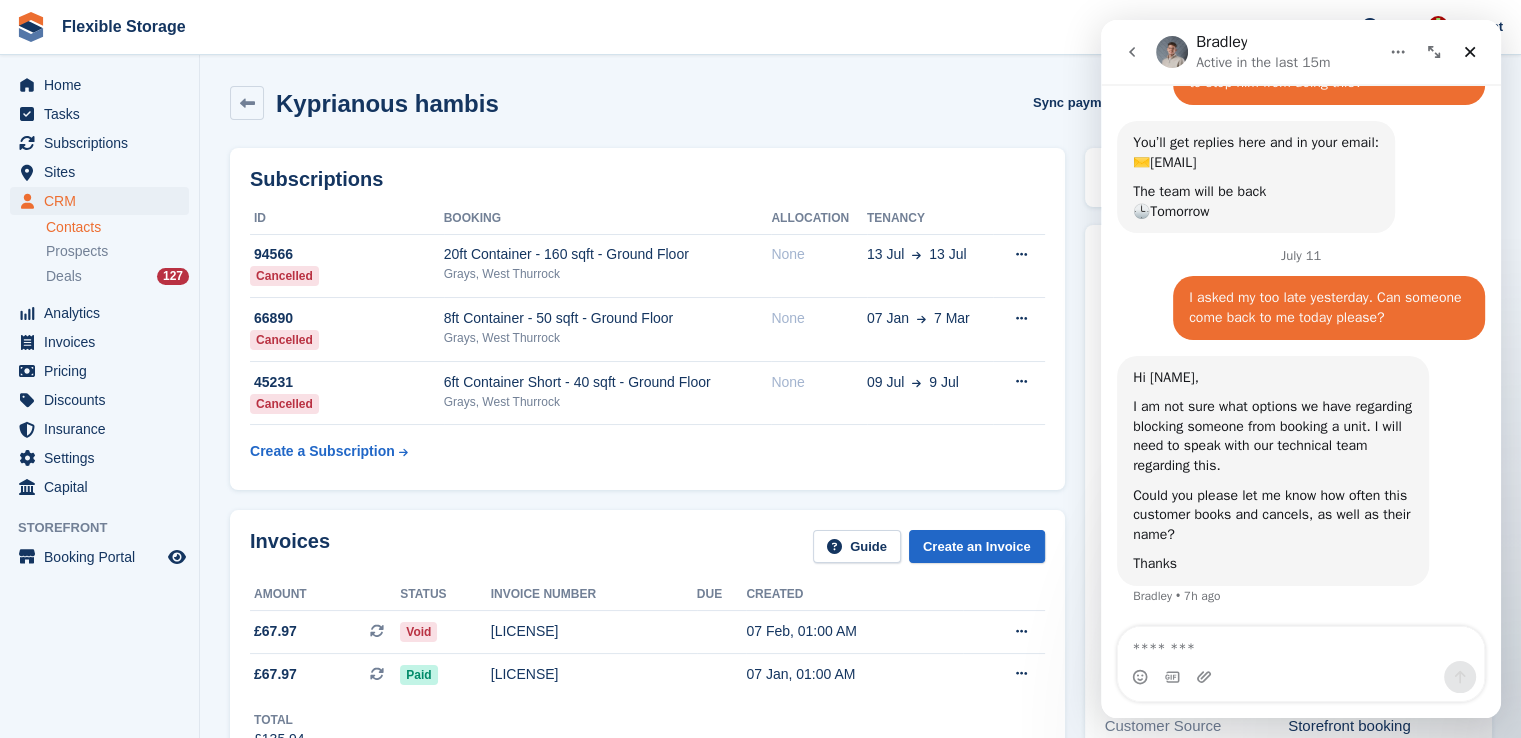click at bounding box center [1301, 644] 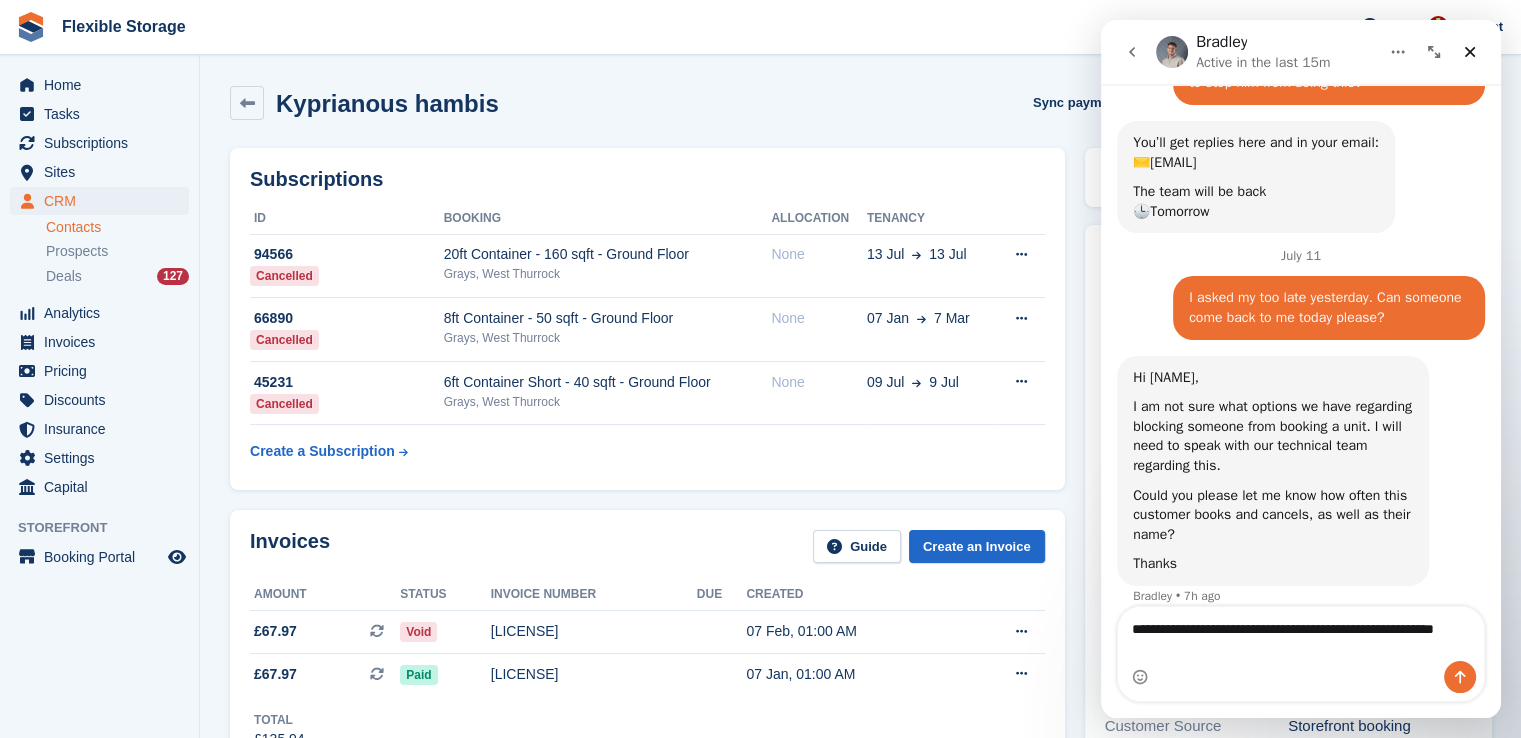 scroll, scrollTop: 1103, scrollLeft: 0, axis: vertical 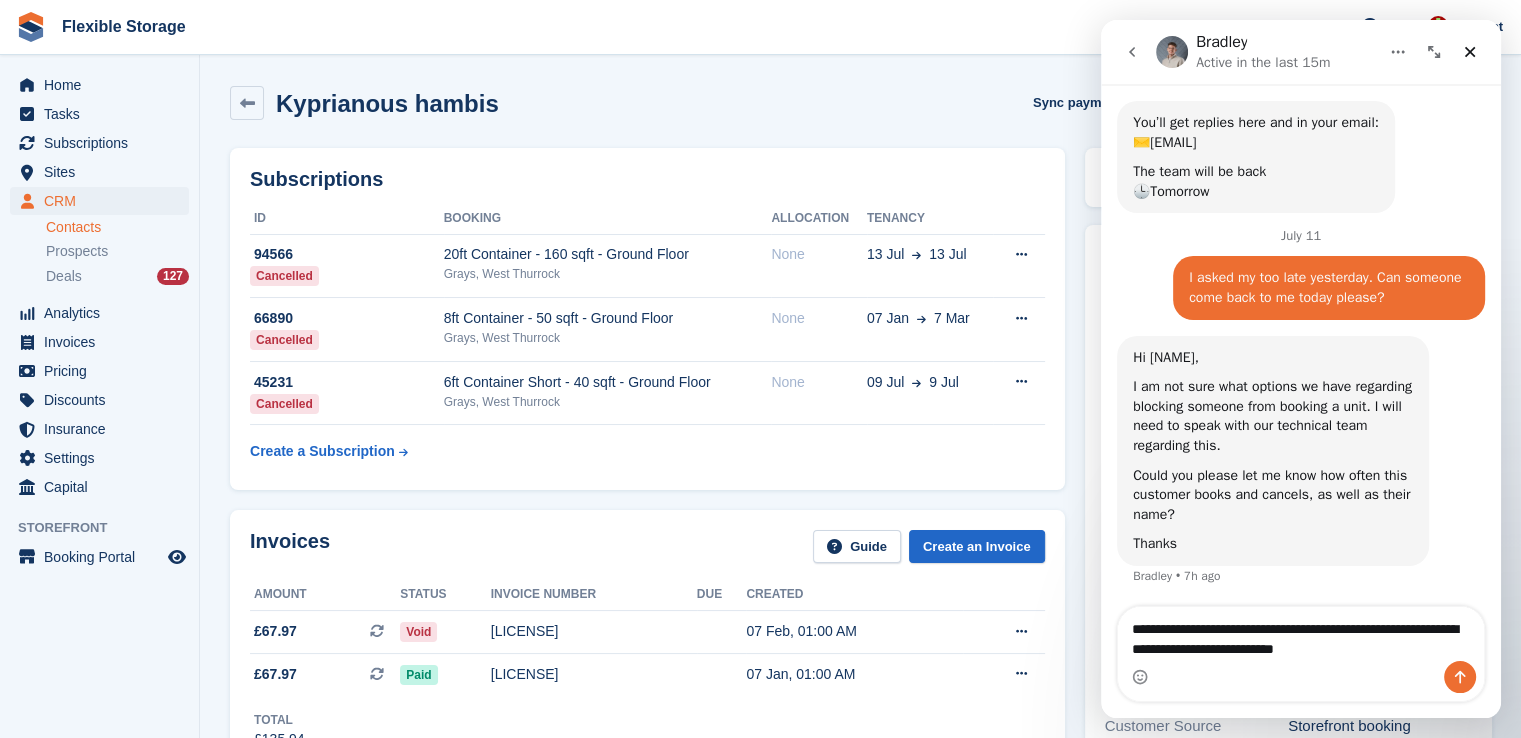 type on "**********" 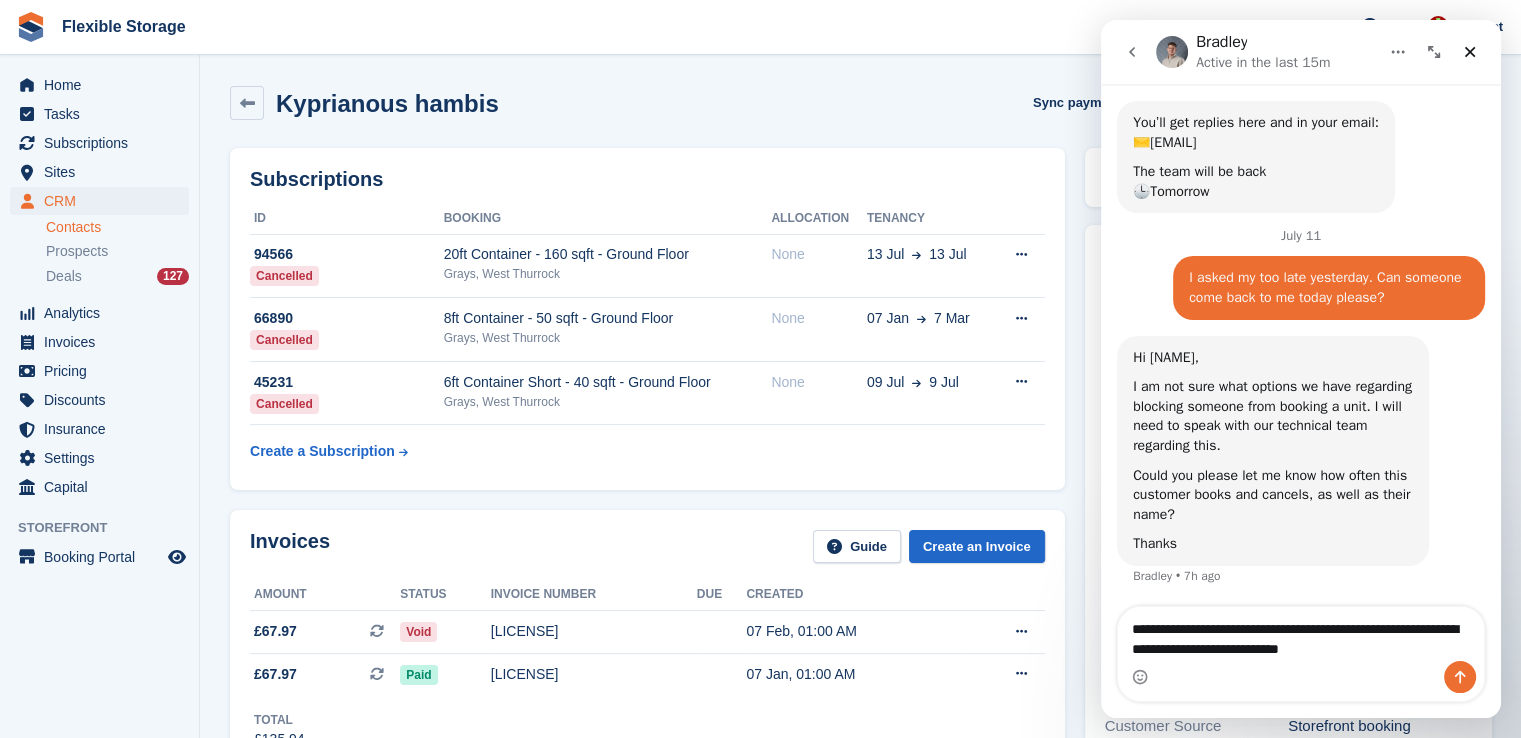 type 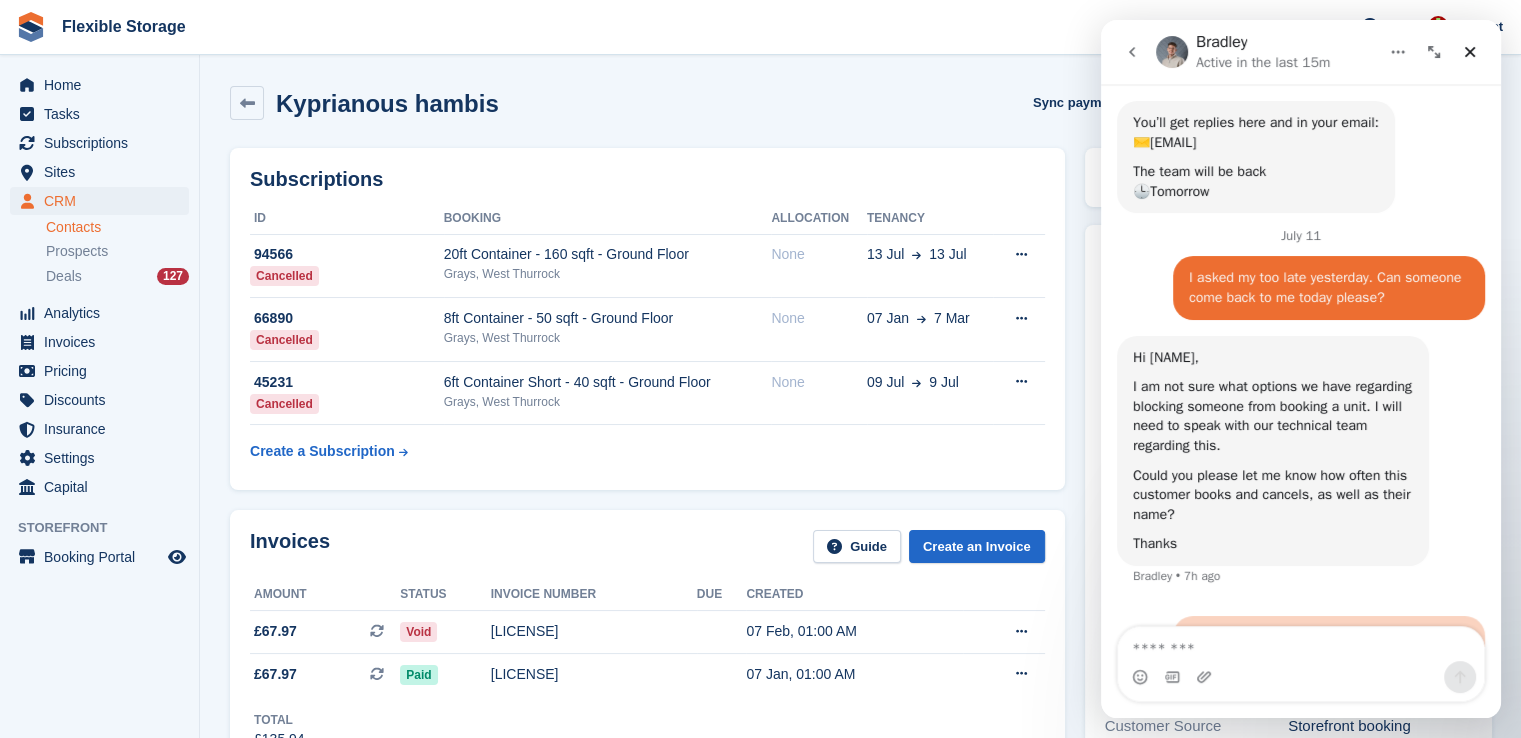 scroll, scrollTop: 1182, scrollLeft: 0, axis: vertical 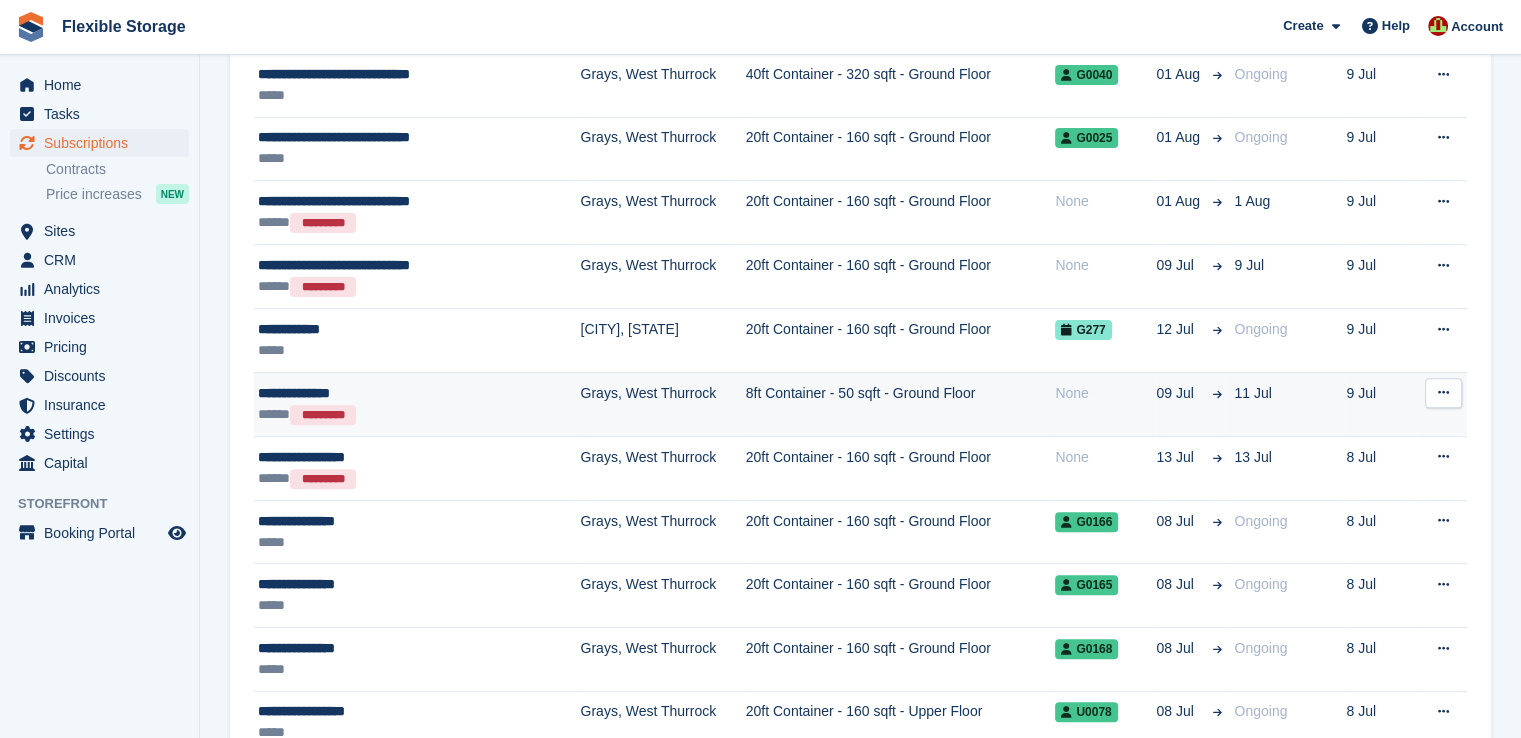 click on "**********" at bounding box center [390, 393] 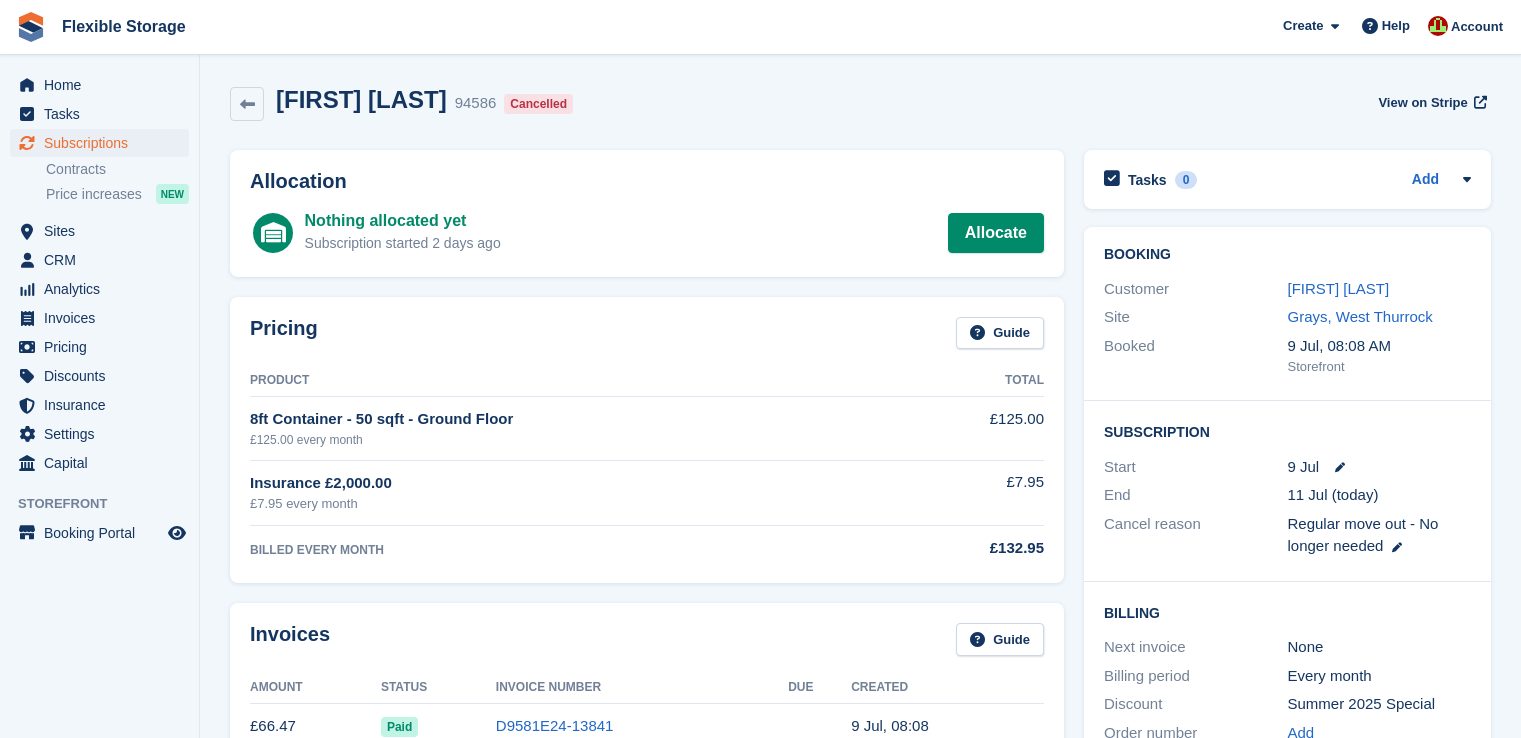 scroll, scrollTop: 0, scrollLeft: 0, axis: both 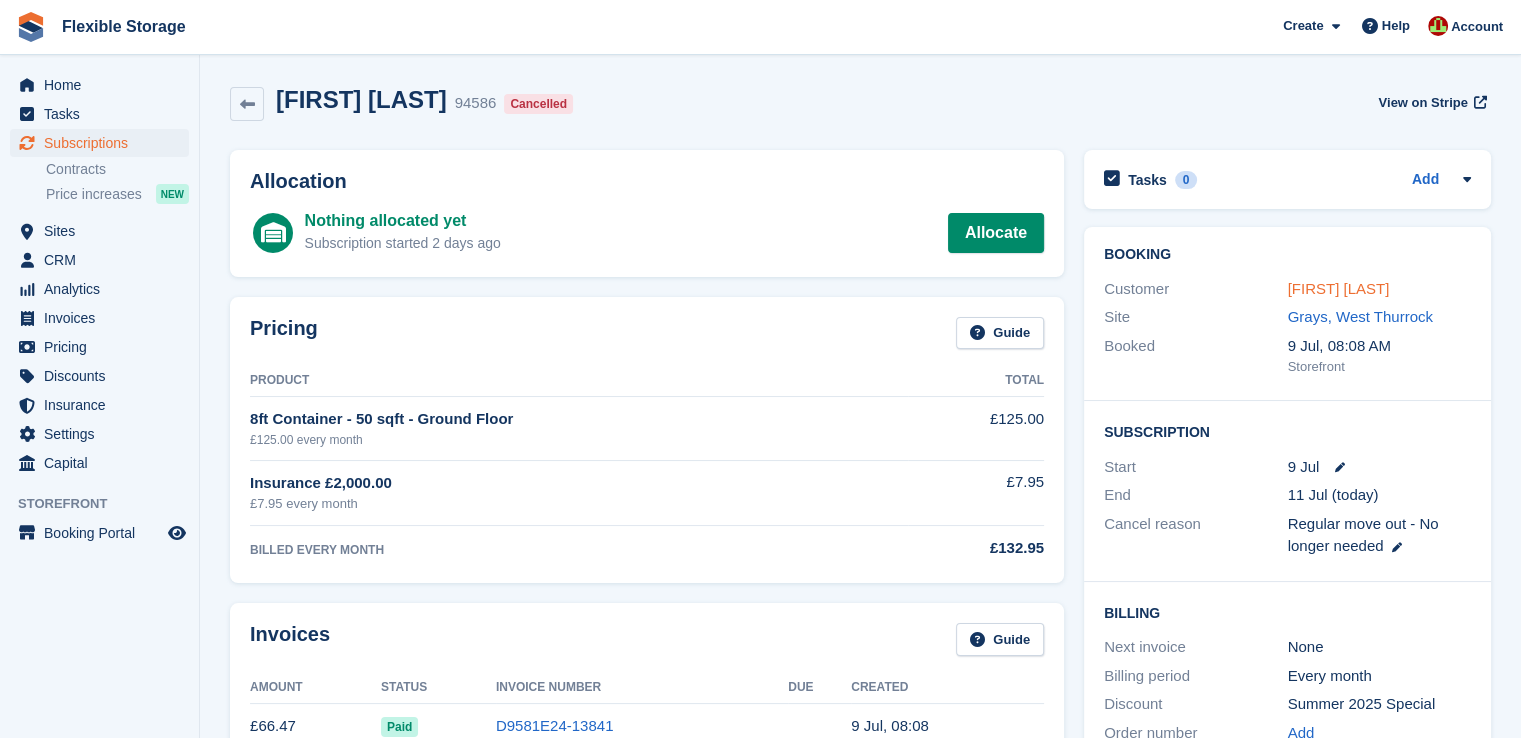 click on "[FIRST] [LAST]" at bounding box center (1339, 288) 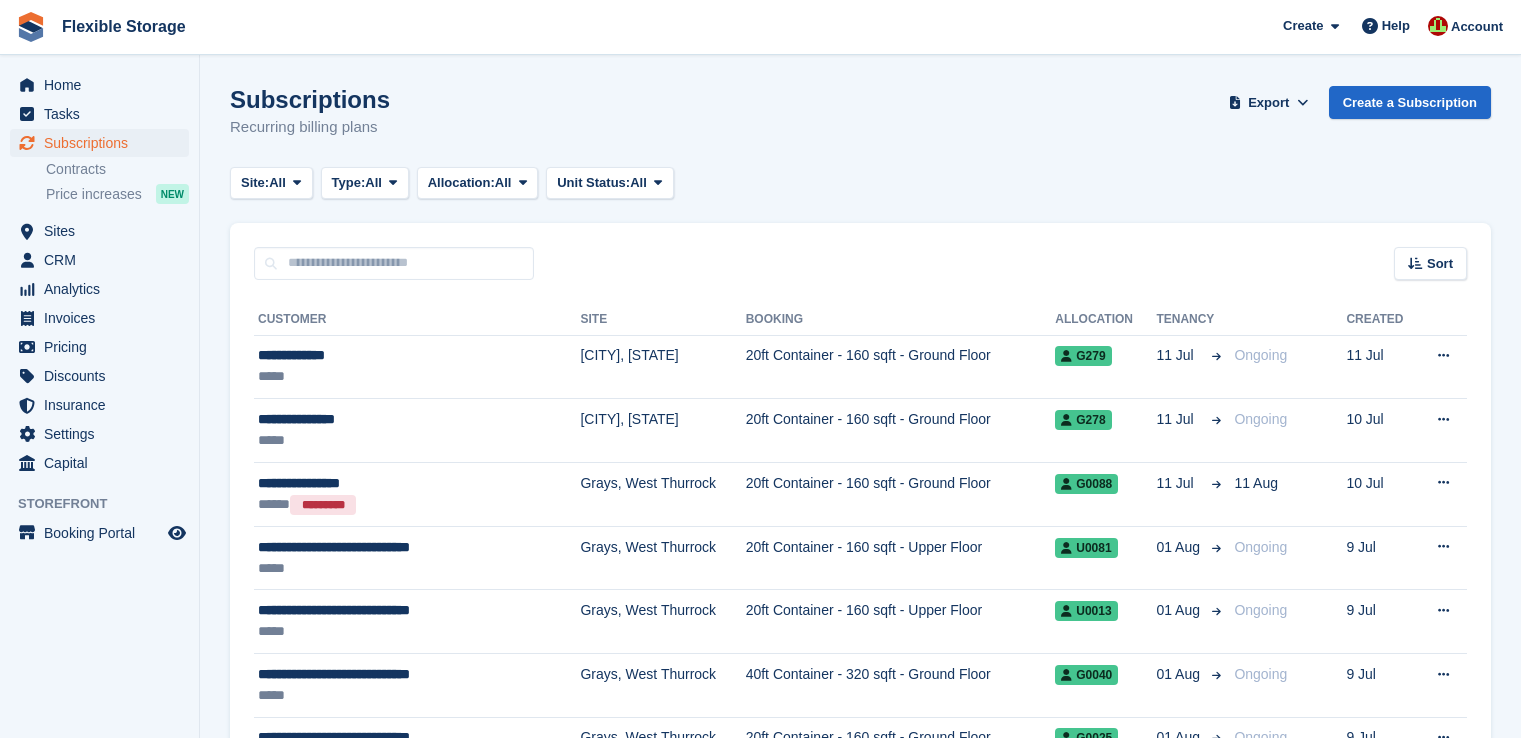 scroll, scrollTop: 600, scrollLeft: 0, axis: vertical 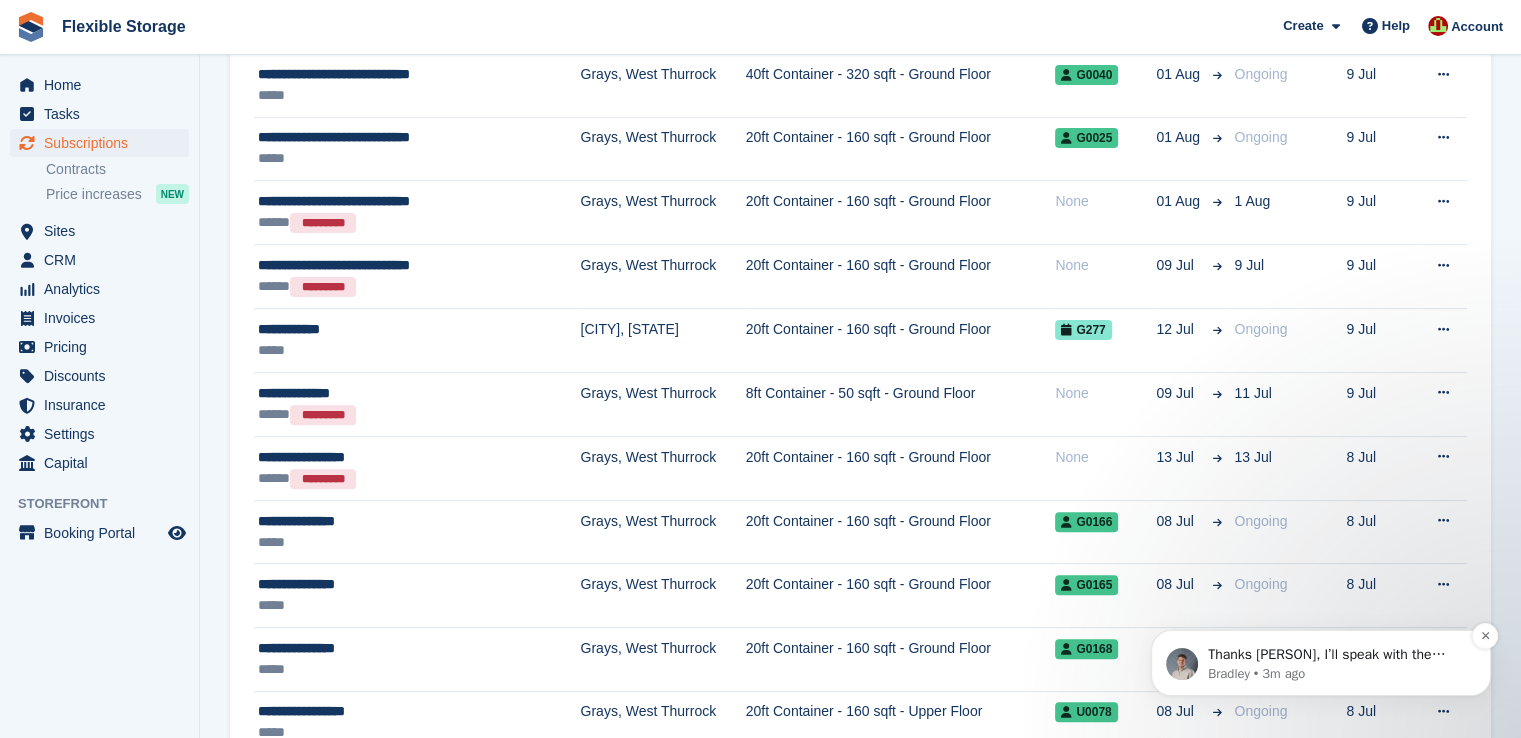 click on "Thanks David, I’ll speak with the engineers and see what can be done. One option may be to ban his IP address, but please note this would prevent him from accessing your website again unless we manually unban it. Would you be happy to proceed with this approach if the engineers are able to implement it." at bounding box center [1337, 655] 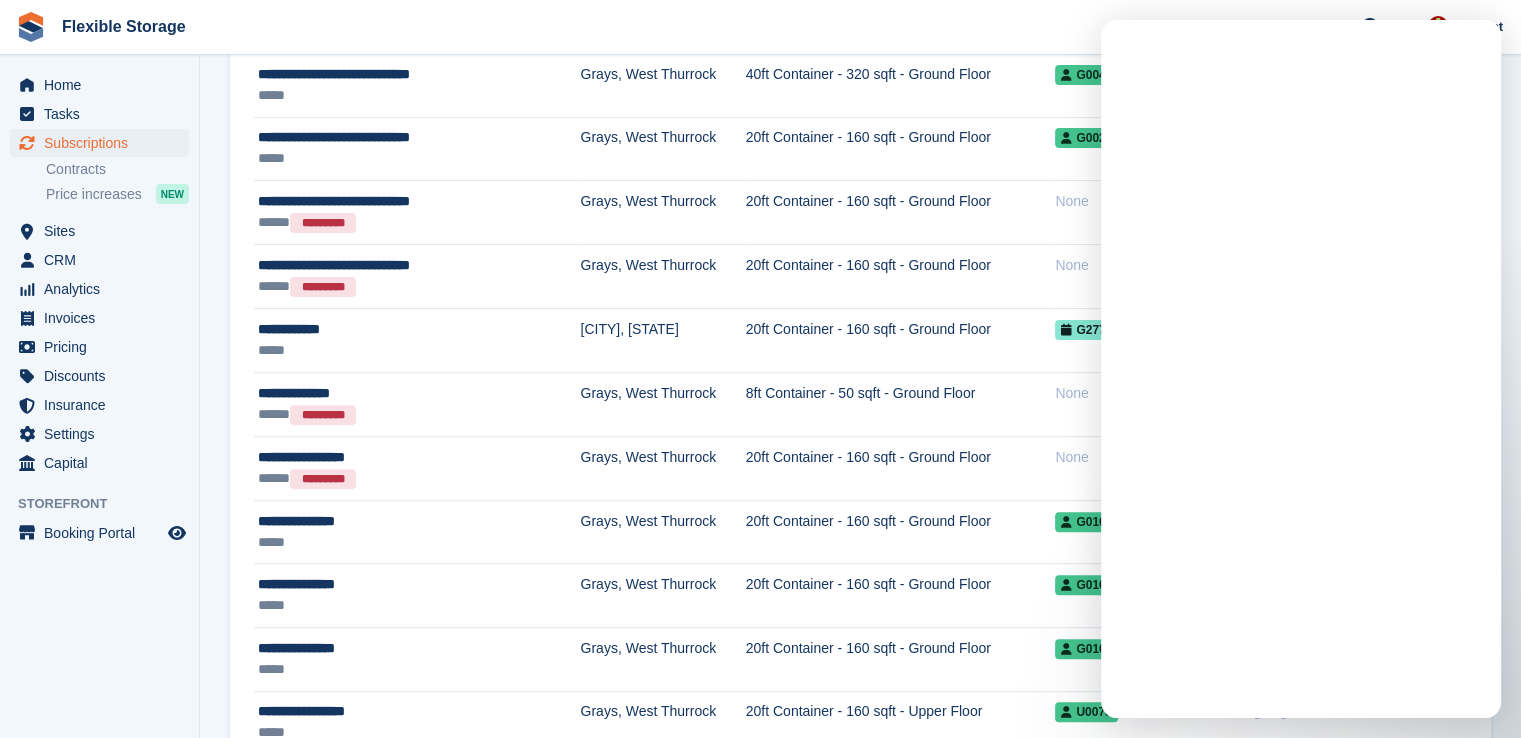 scroll, scrollTop: 0, scrollLeft: 0, axis: both 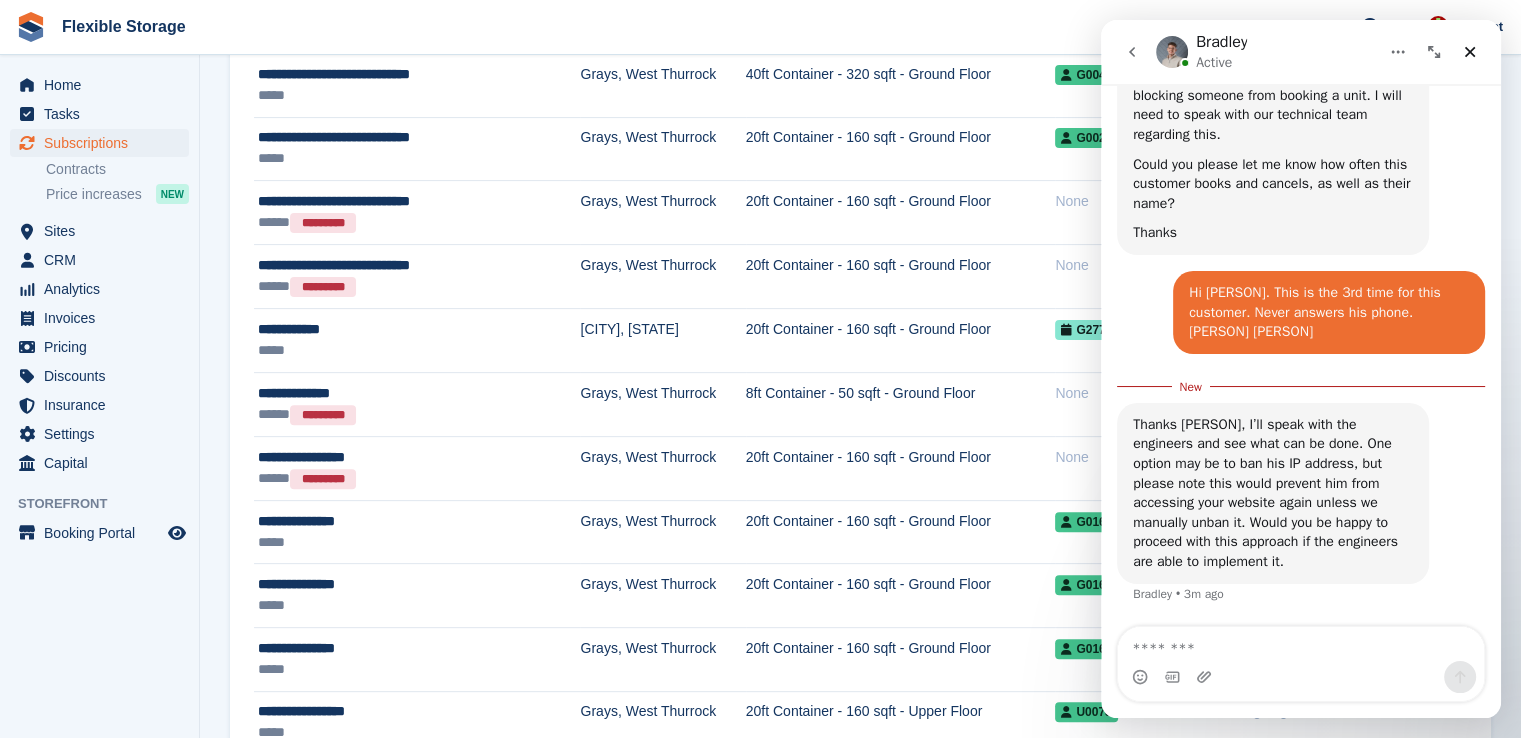 click at bounding box center (1301, 644) 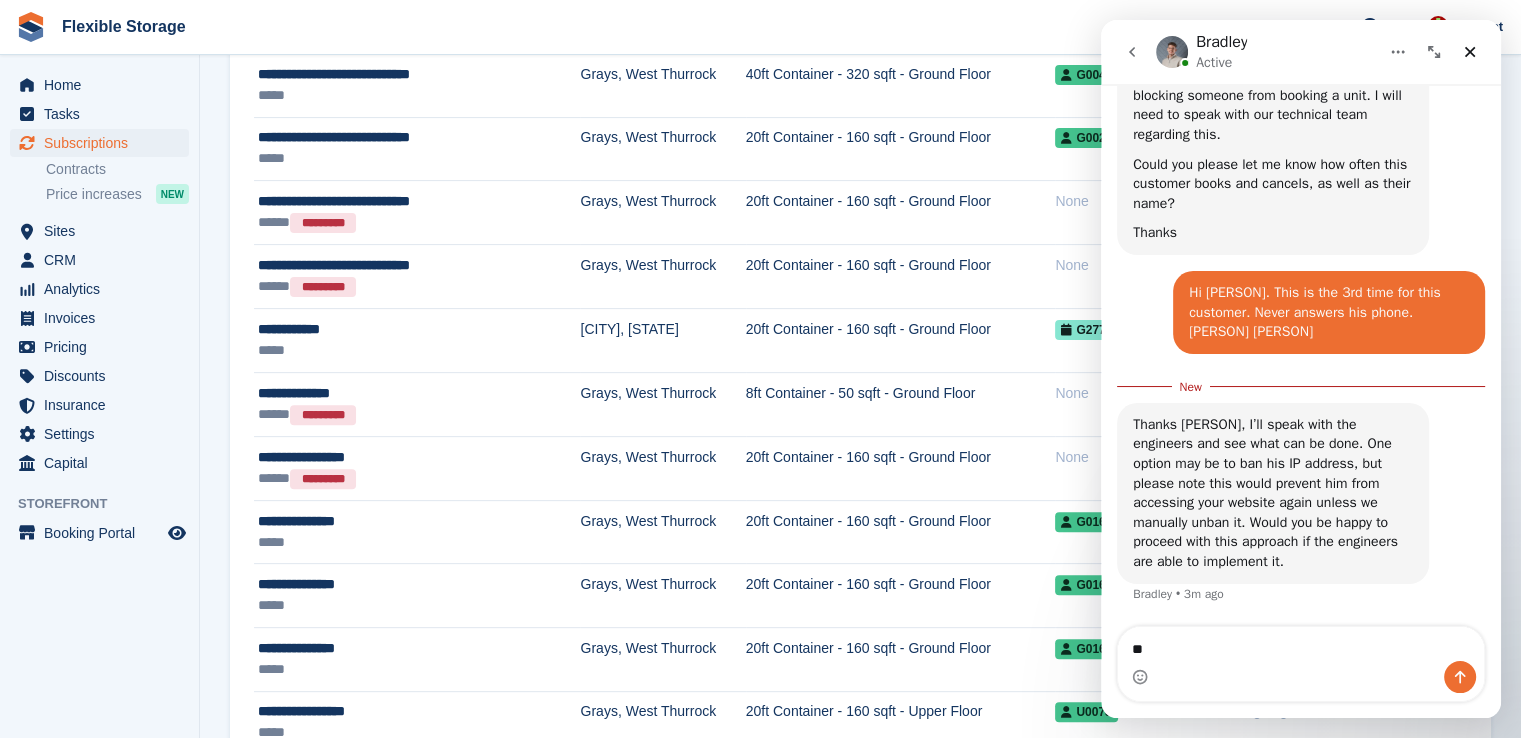 type on "*" 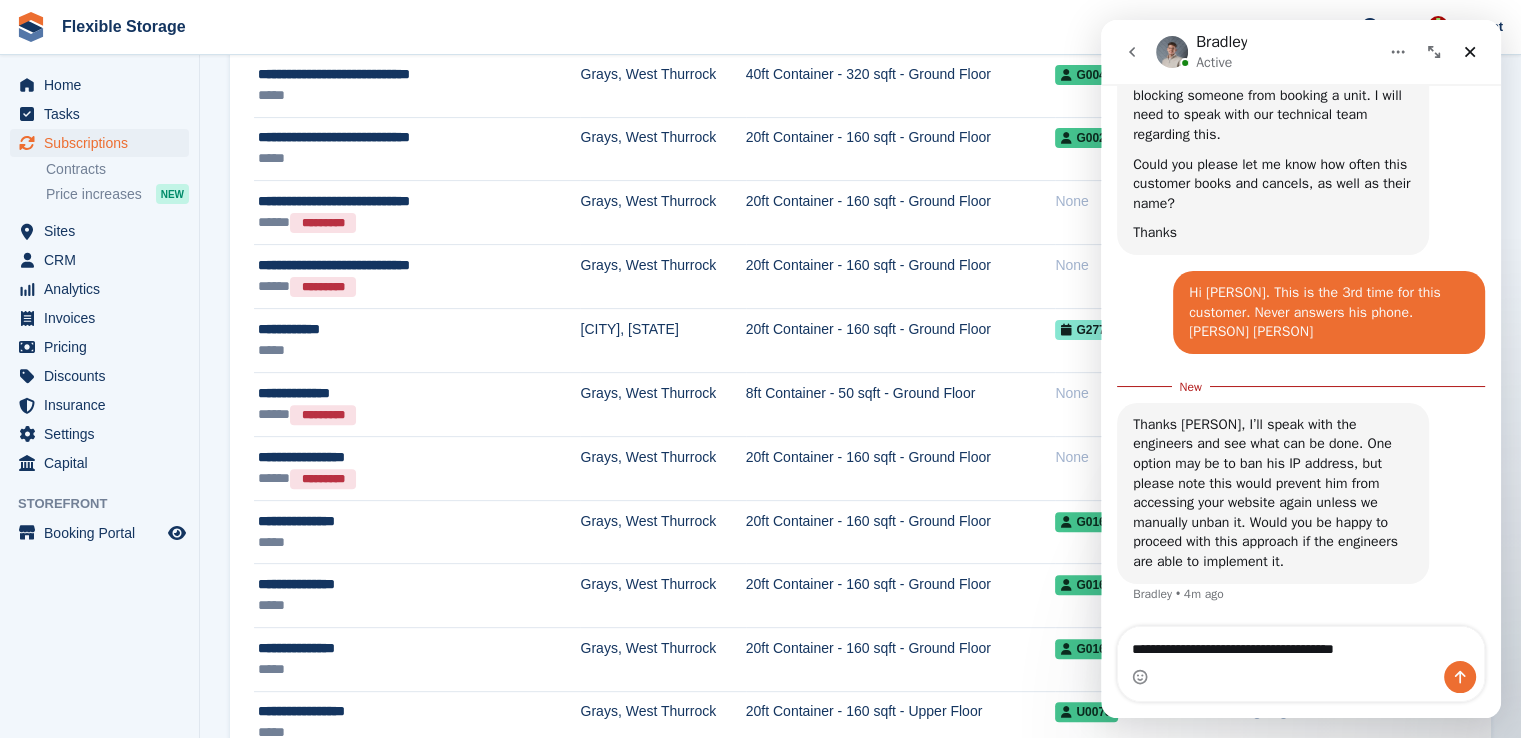 type on "**********" 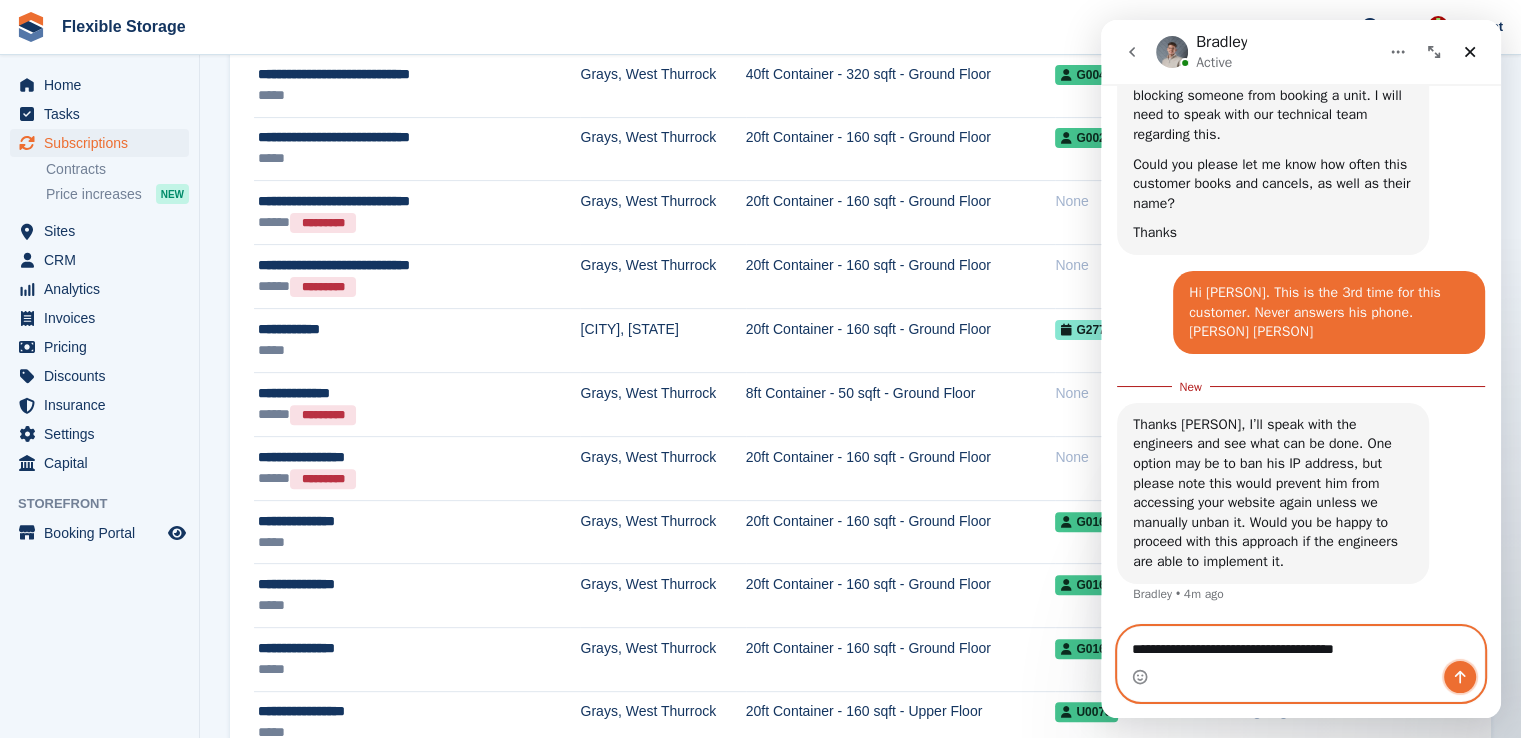 click 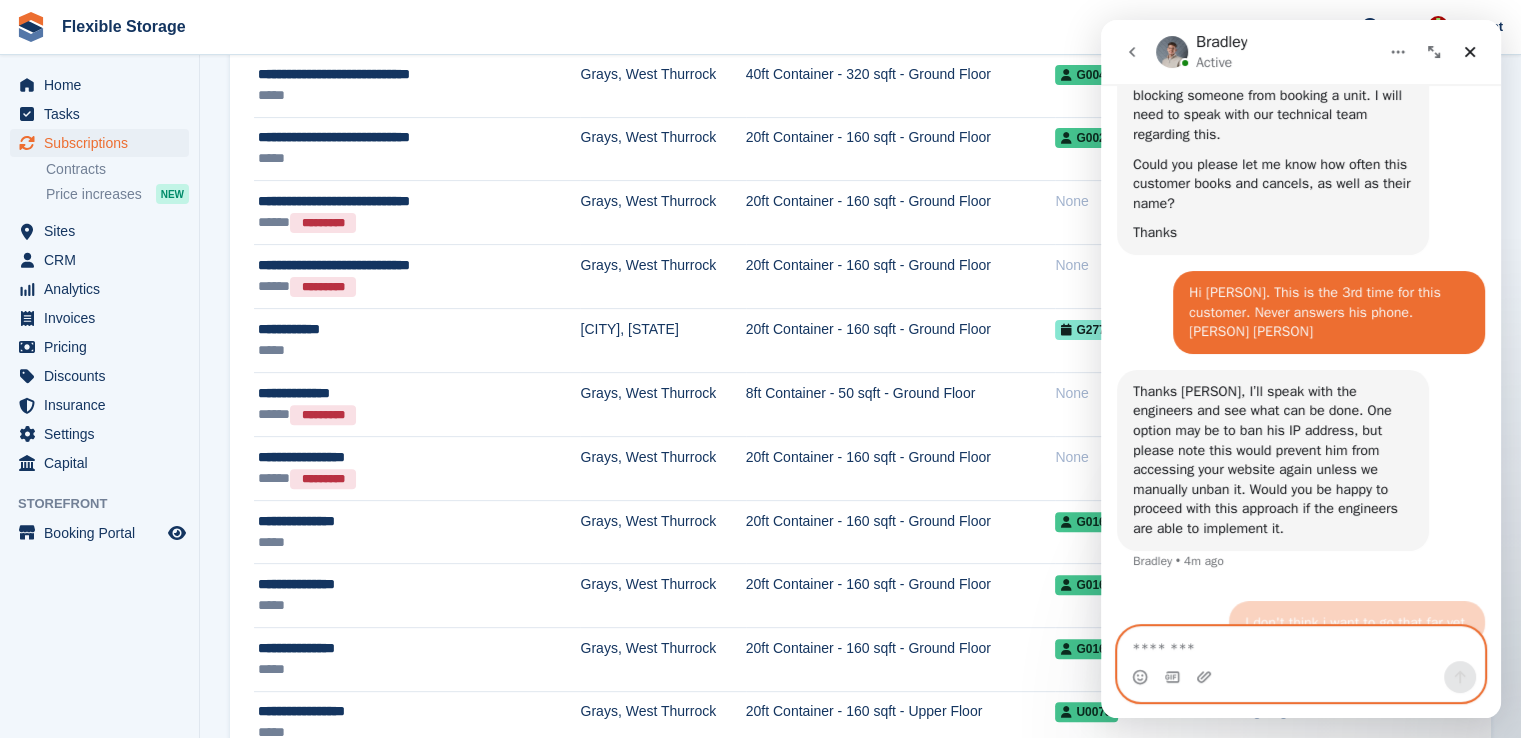 scroll, scrollTop: 1438, scrollLeft: 0, axis: vertical 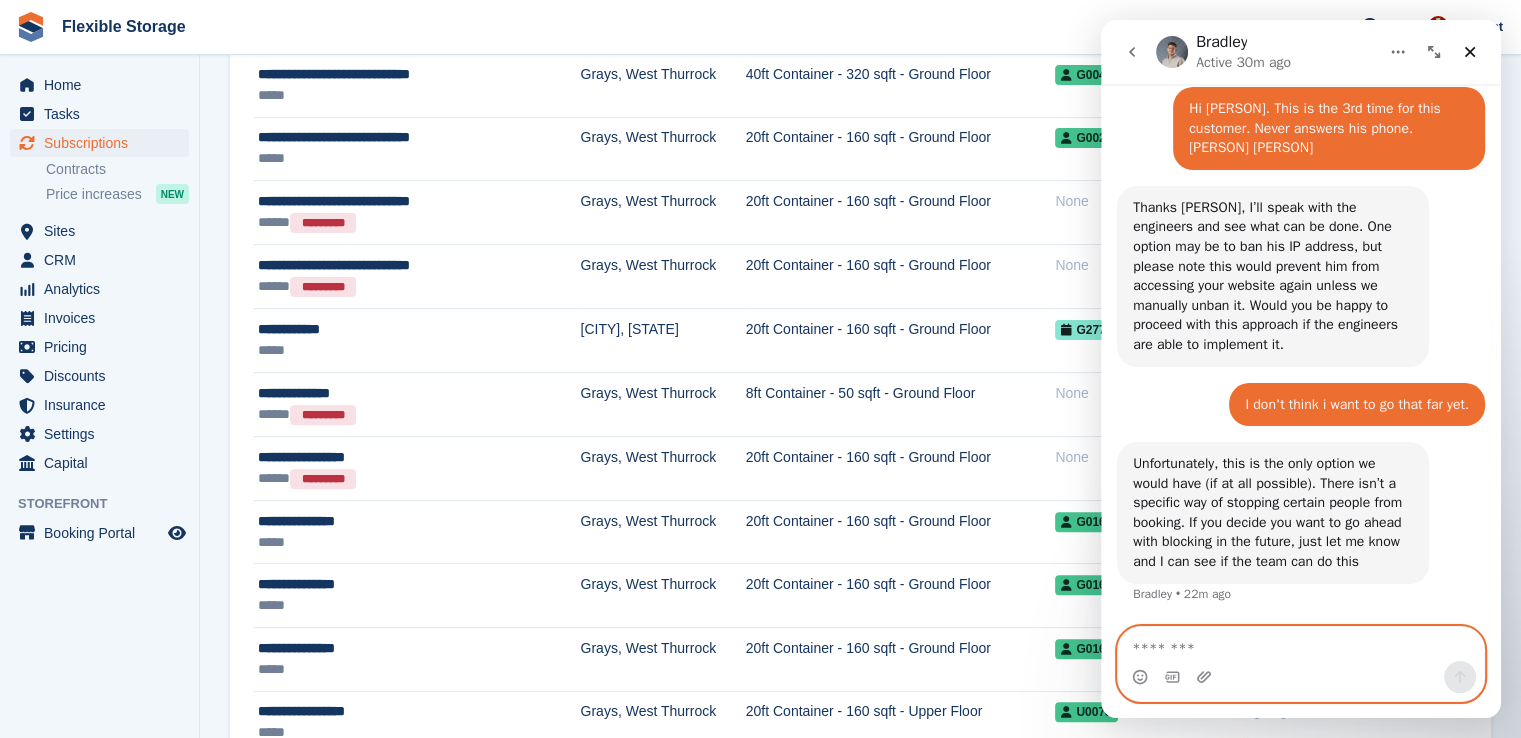 click at bounding box center (1301, 644) 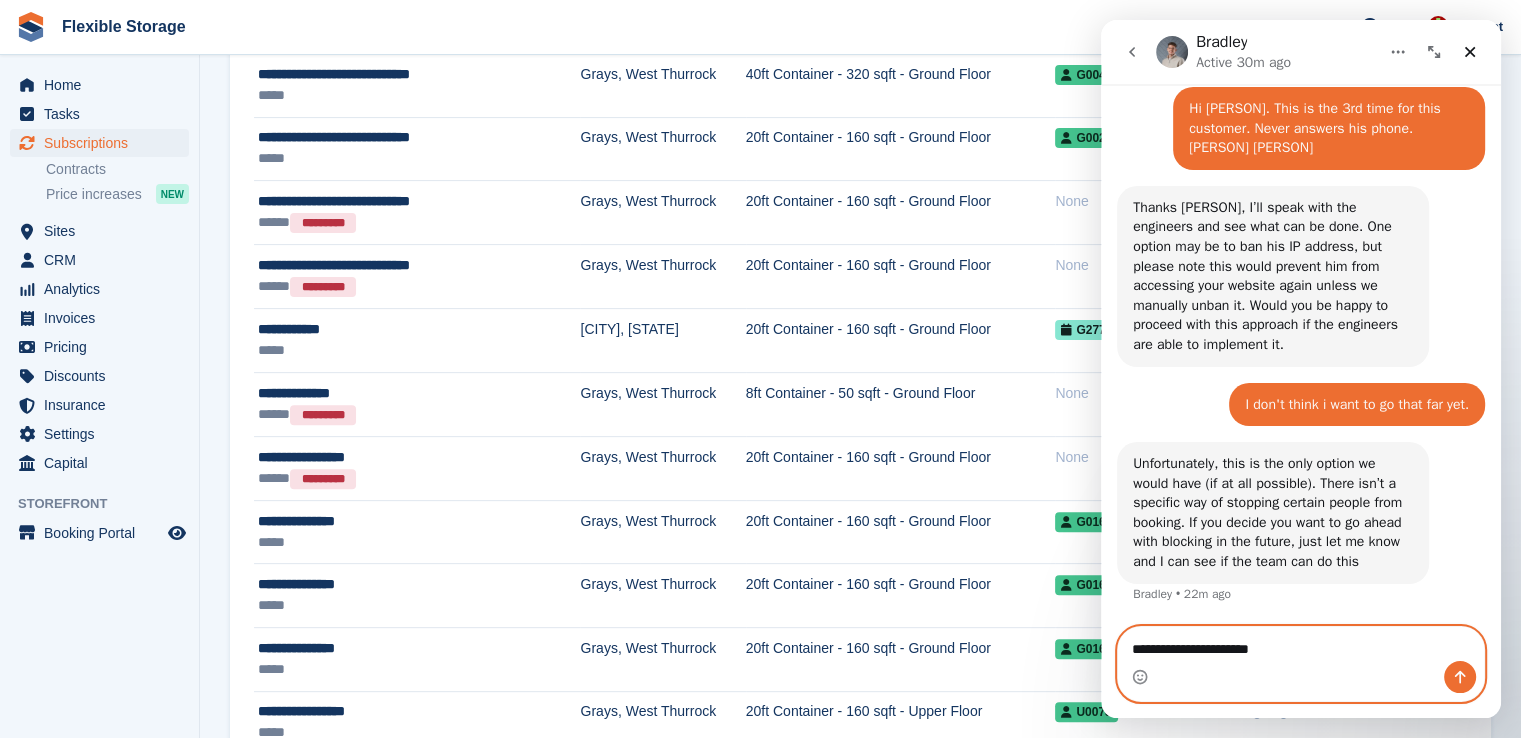 type on "**********" 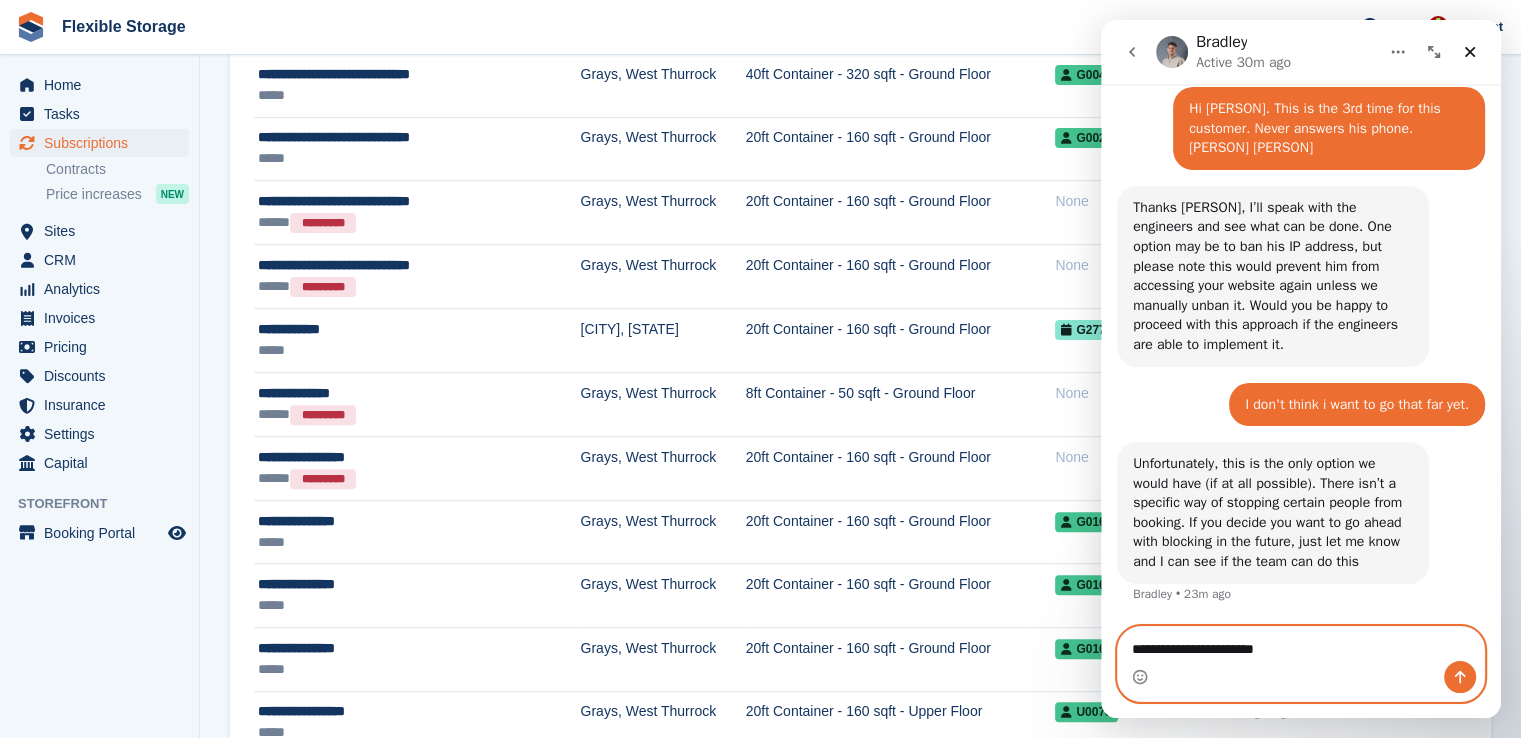 type 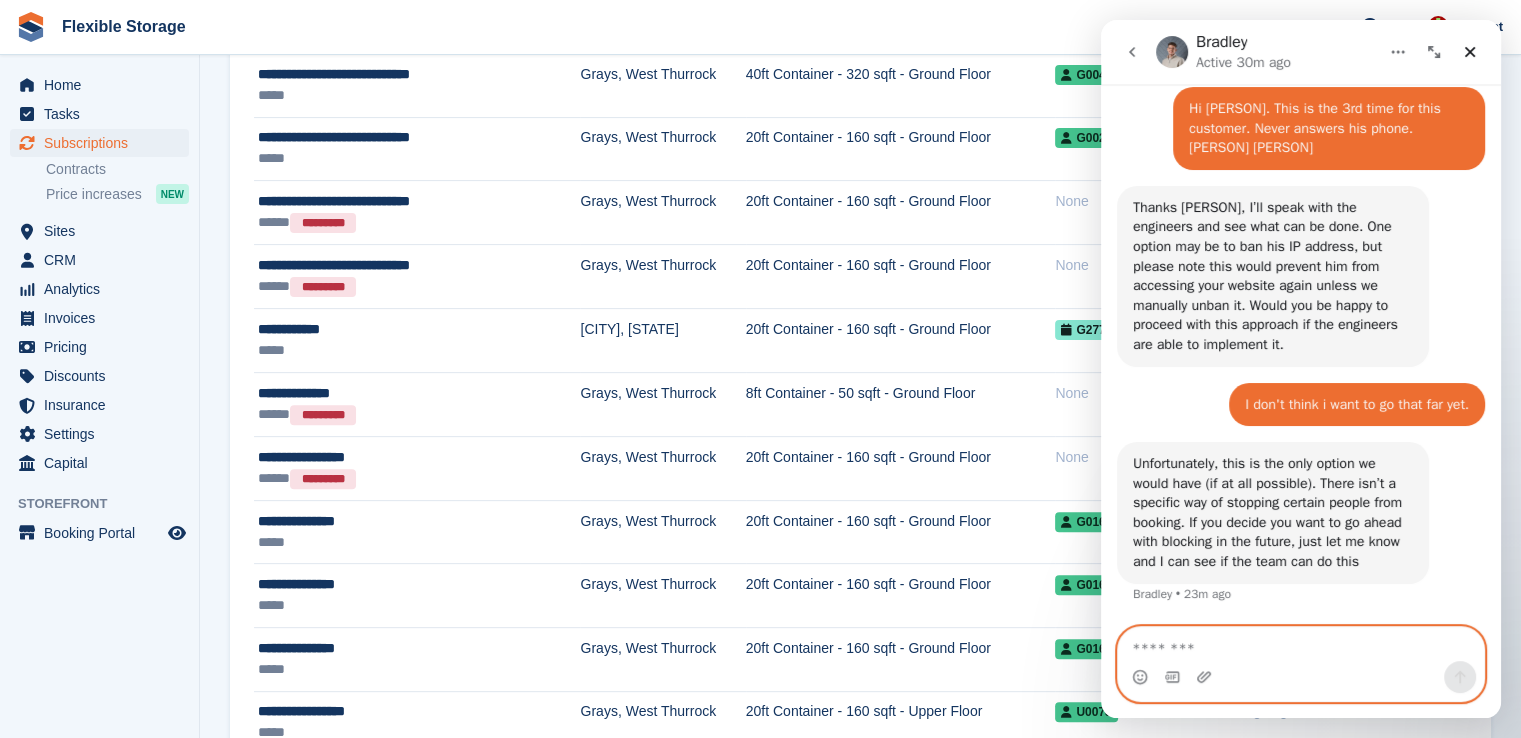 scroll, scrollTop: 1656, scrollLeft: 0, axis: vertical 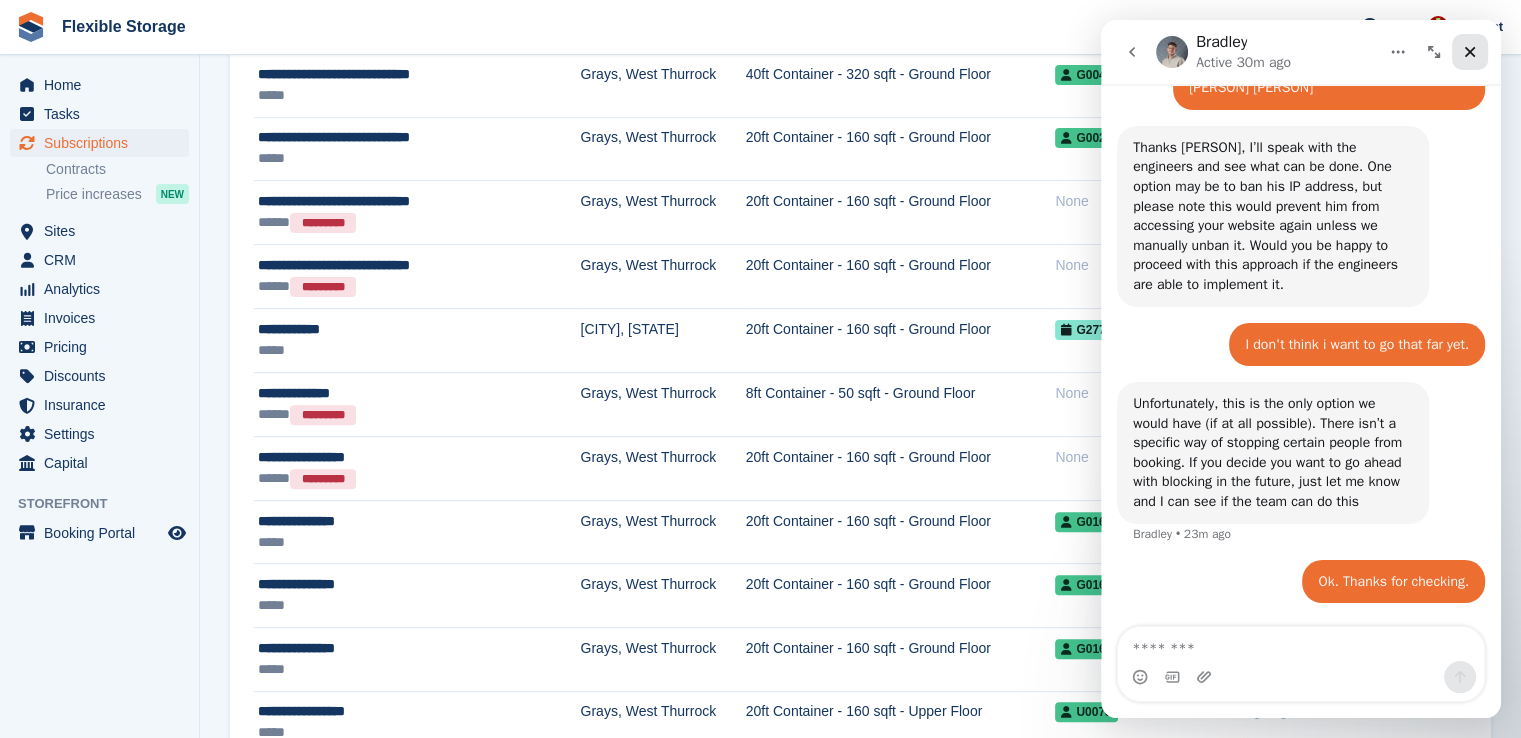 click 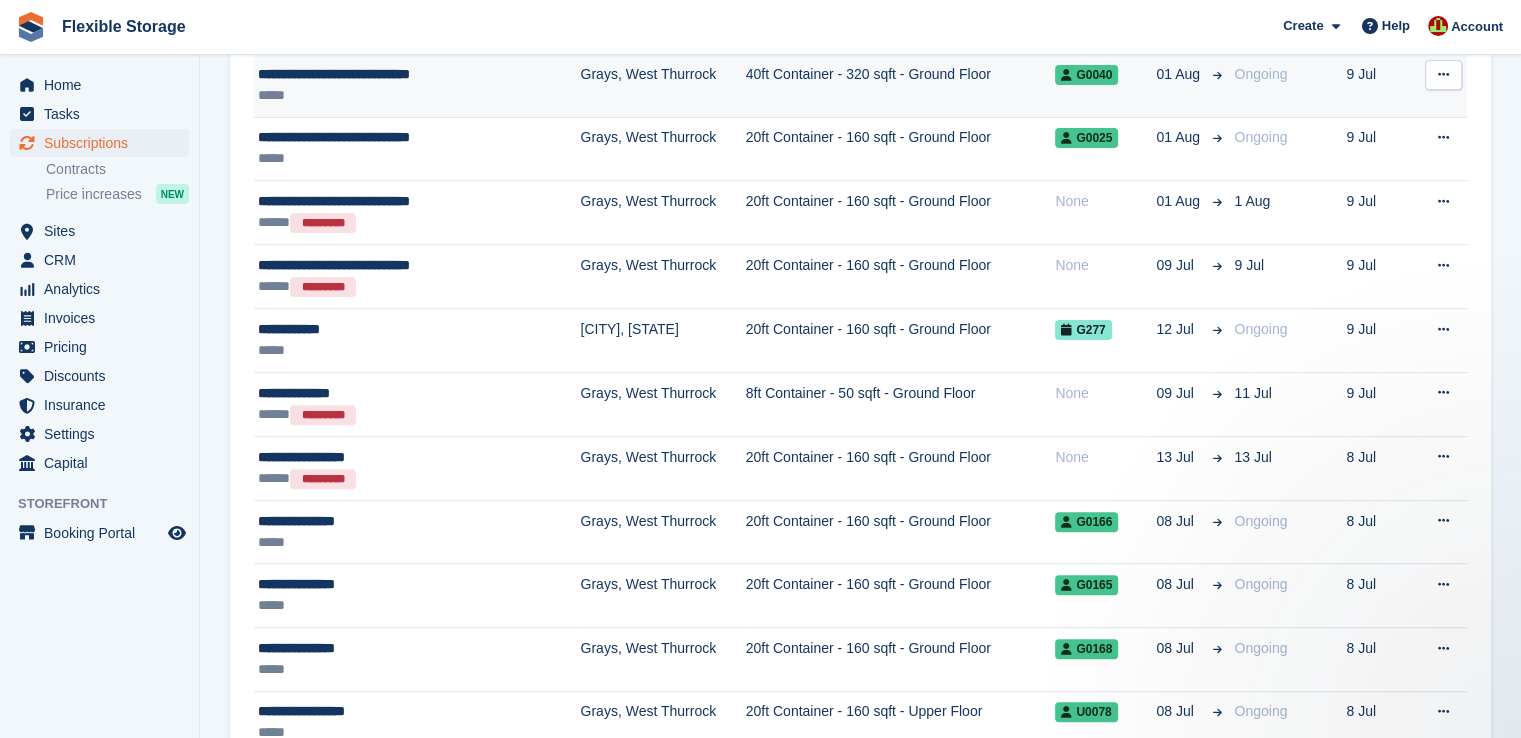 scroll, scrollTop: 0, scrollLeft: 0, axis: both 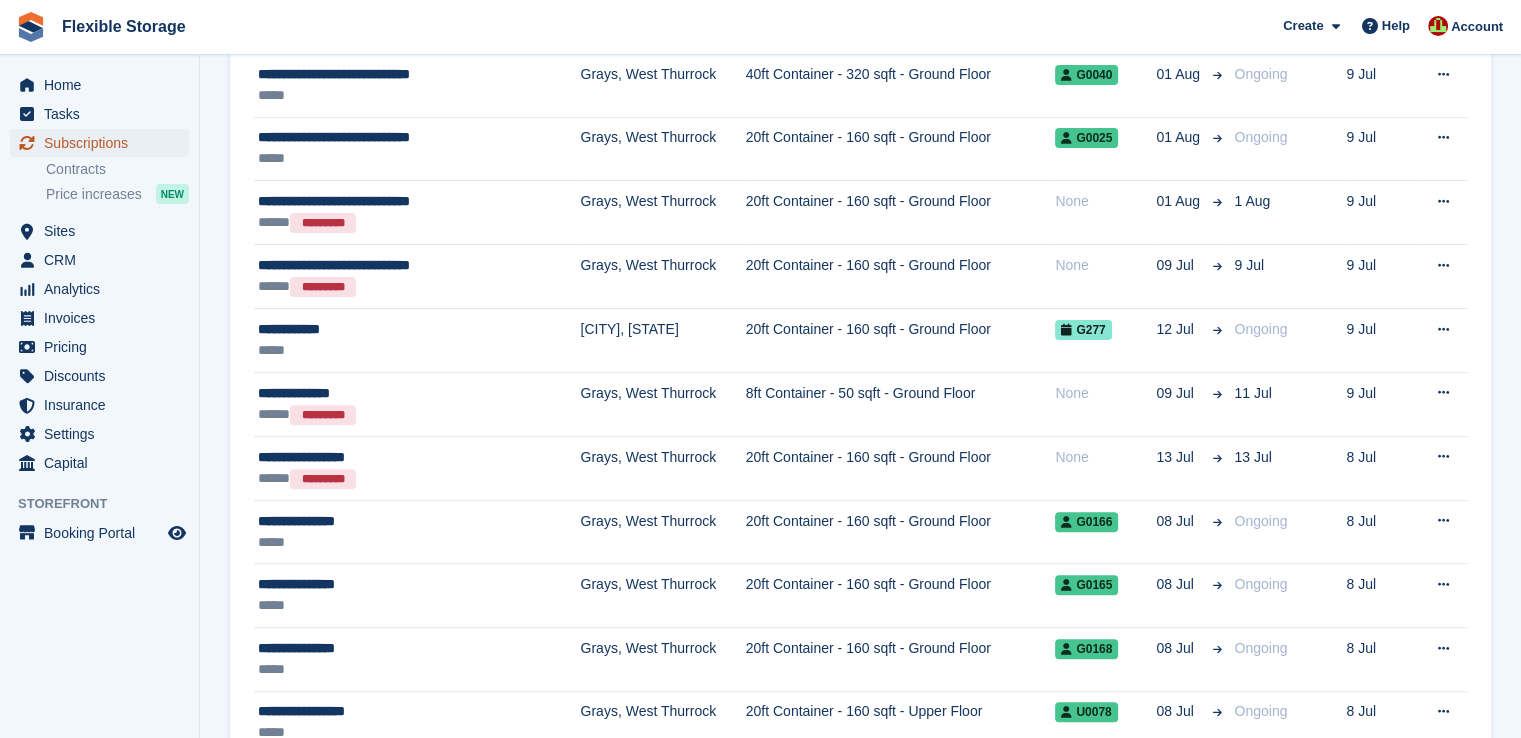 click on "Subscriptions" at bounding box center [104, 143] 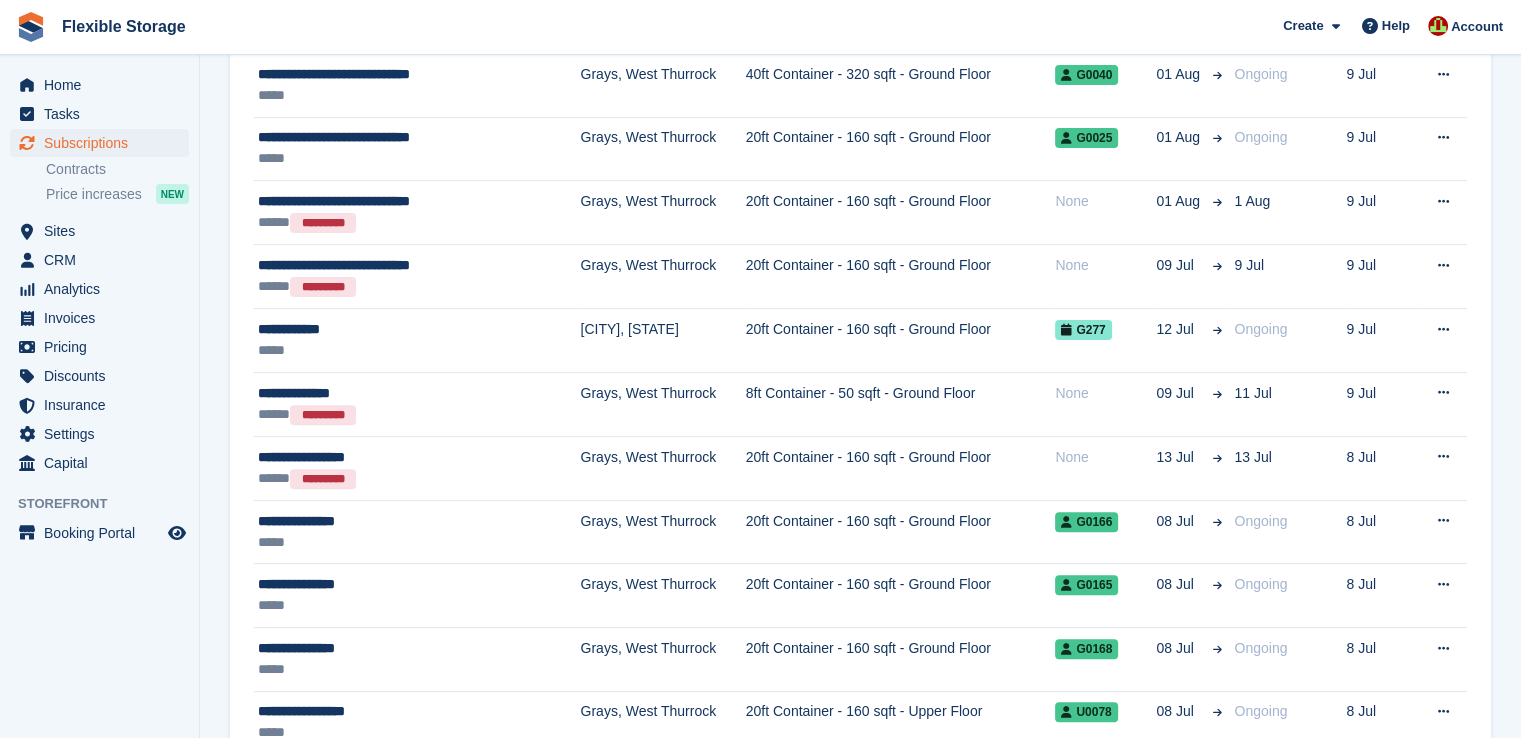 scroll, scrollTop: 0, scrollLeft: 0, axis: both 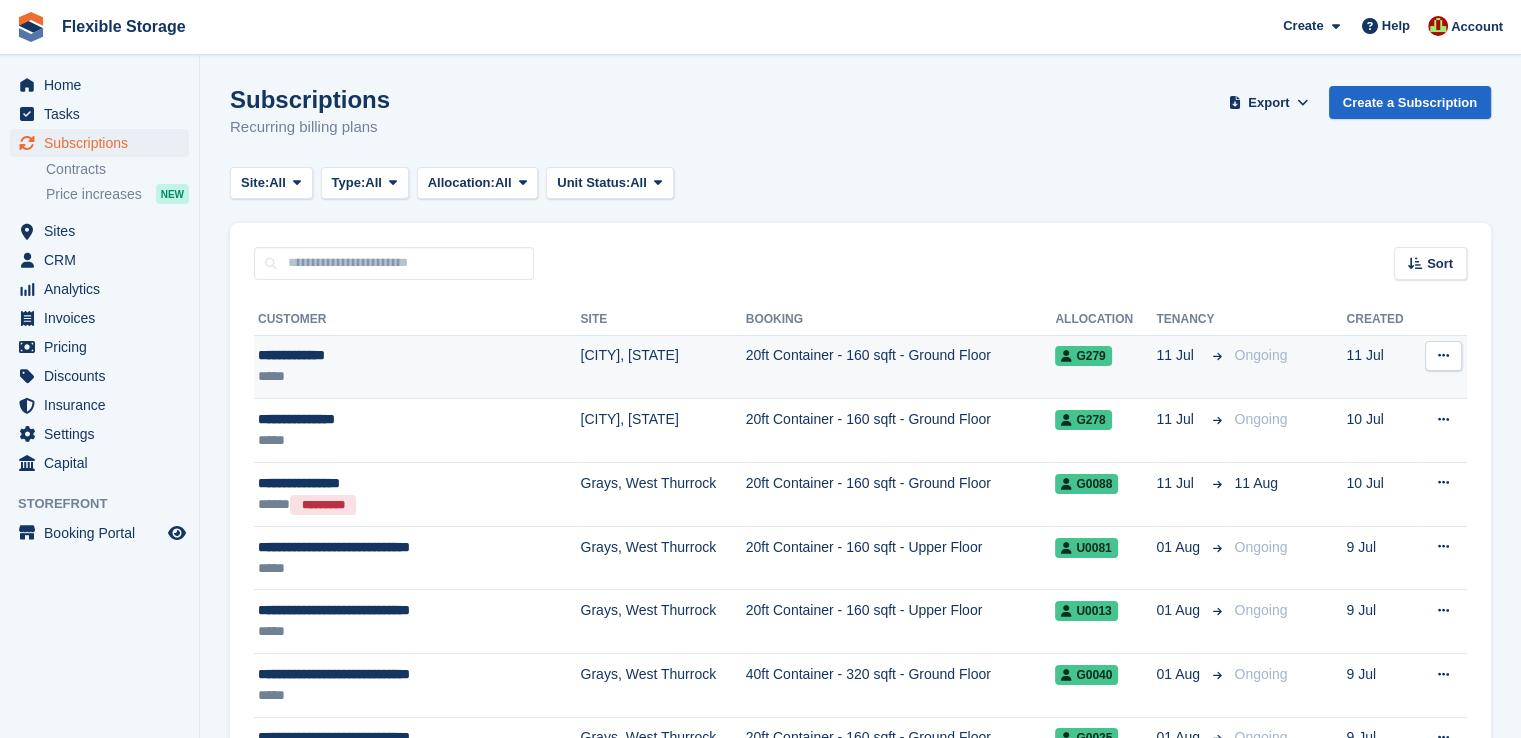 click on "[CITY], [REGION]" at bounding box center [662, 367] 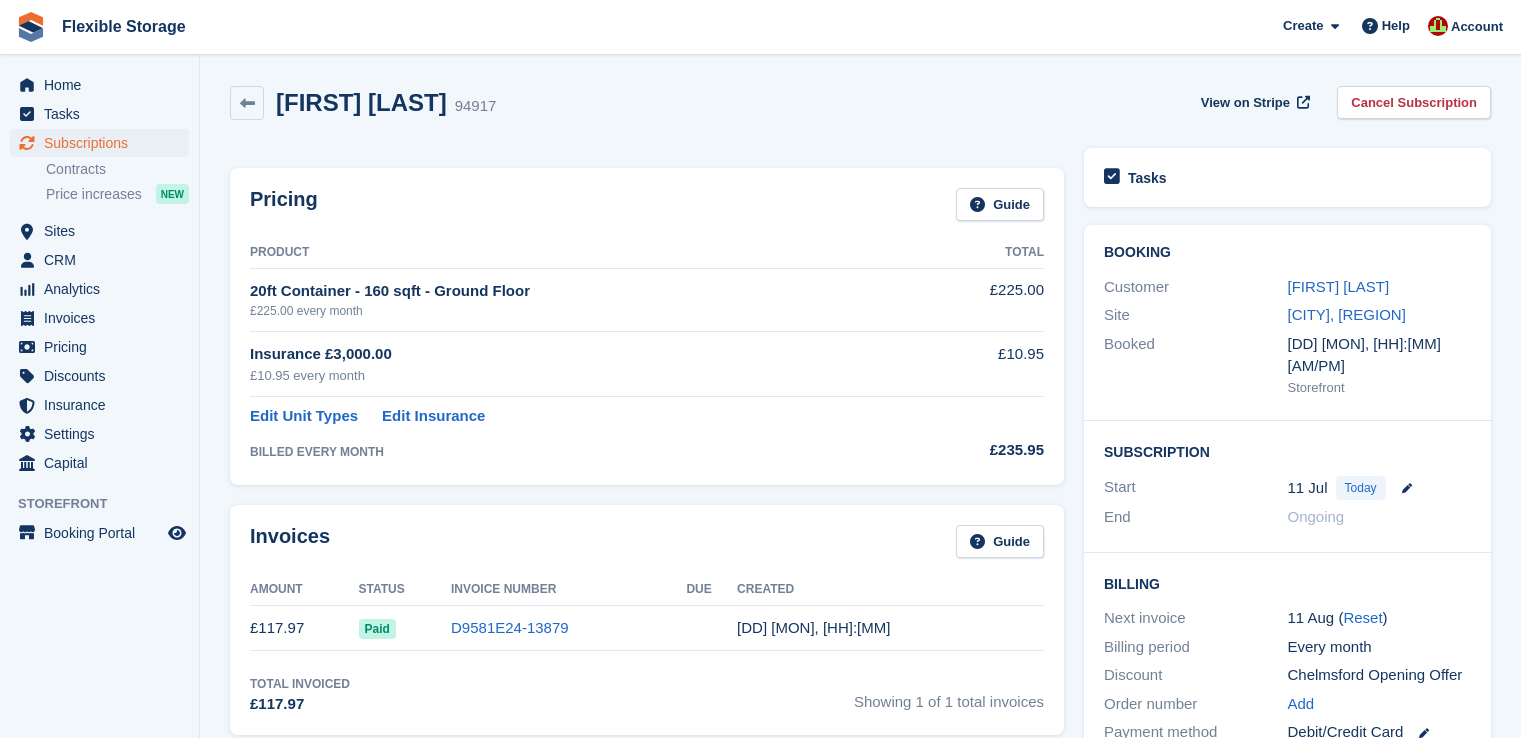 scroll, scrollTop: 0, scrollLeft: 0, axis: both 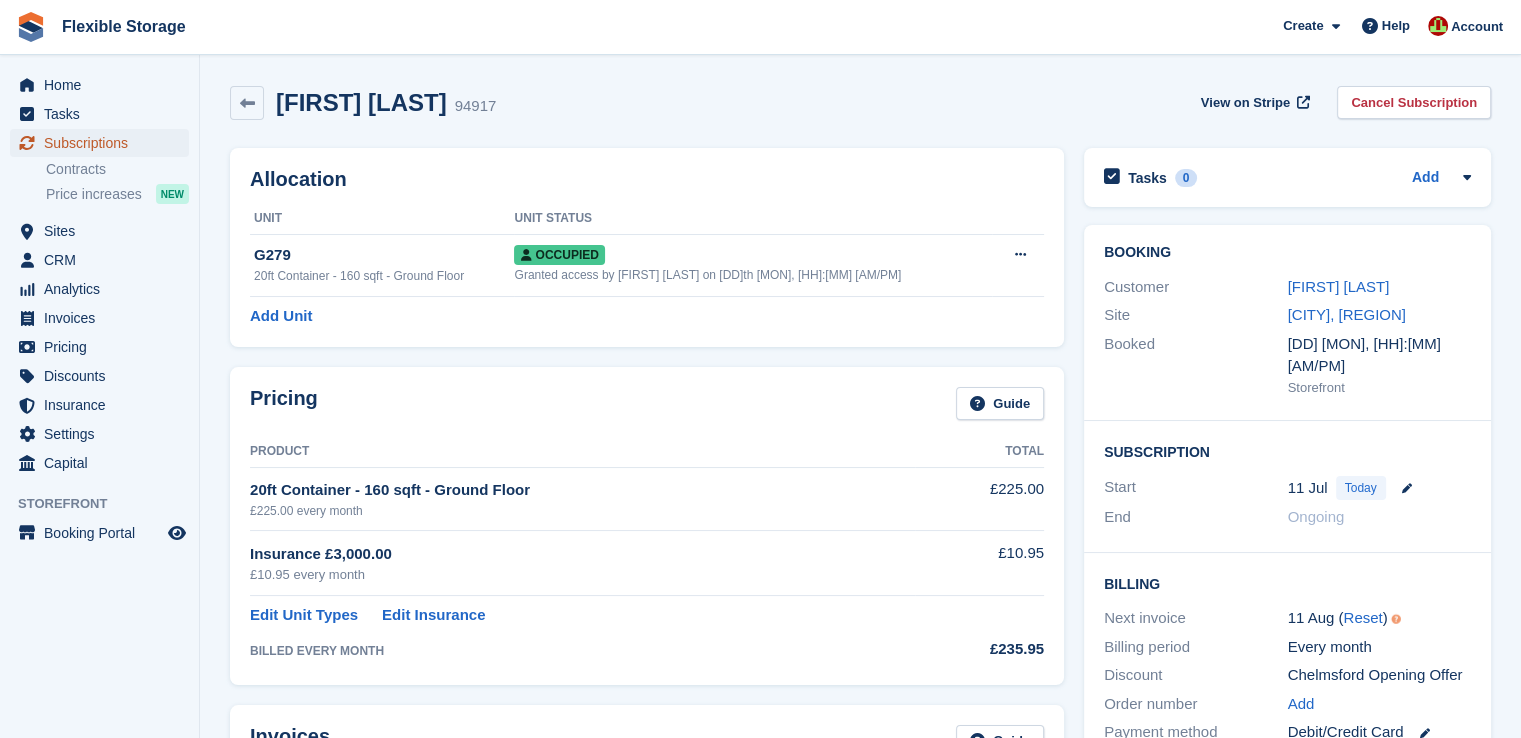 click on "Subscriptions" at bounding box center [104, 143] 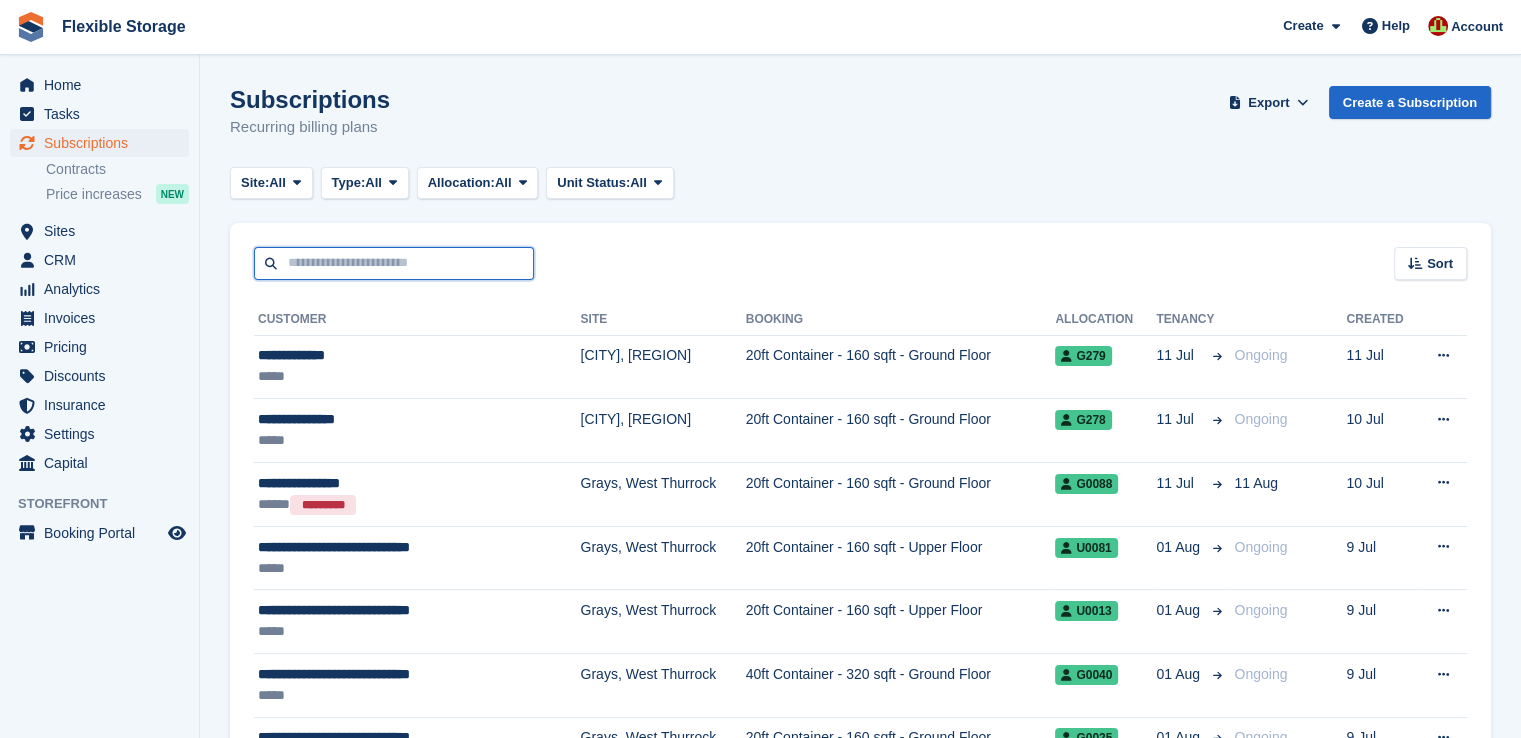 click at bounding box center [394, 263] 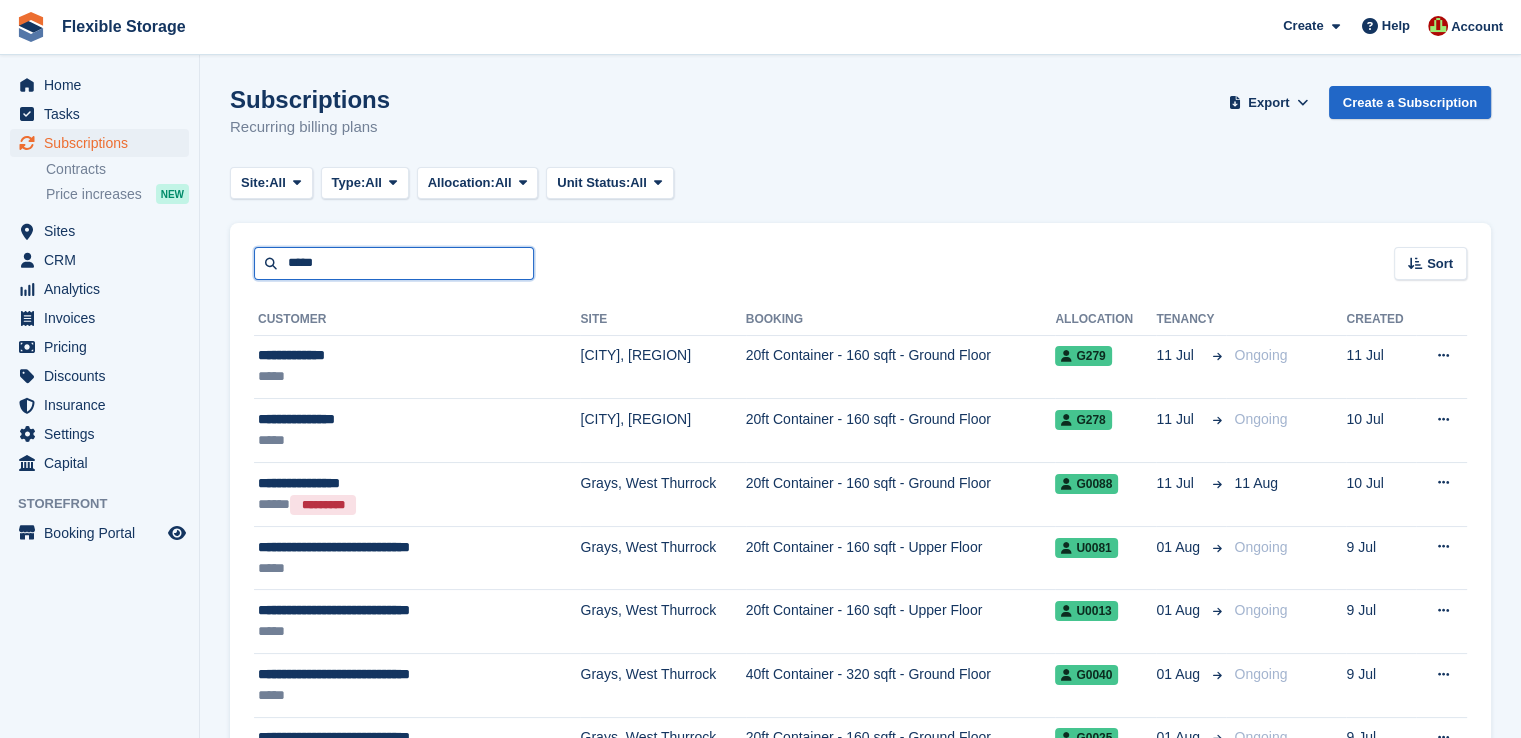 type on "*****" 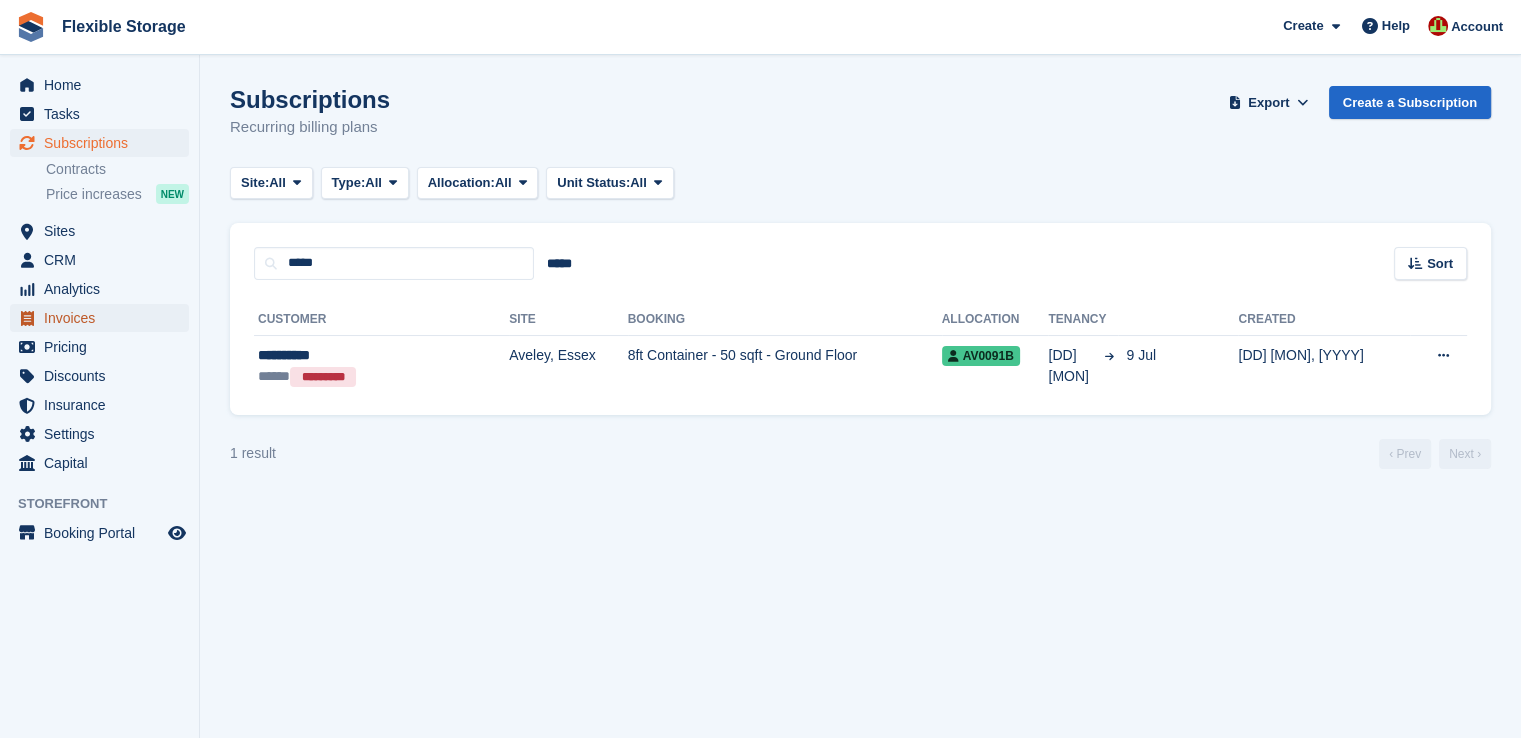 click on "Invoices" at bounding box center (104, 318) 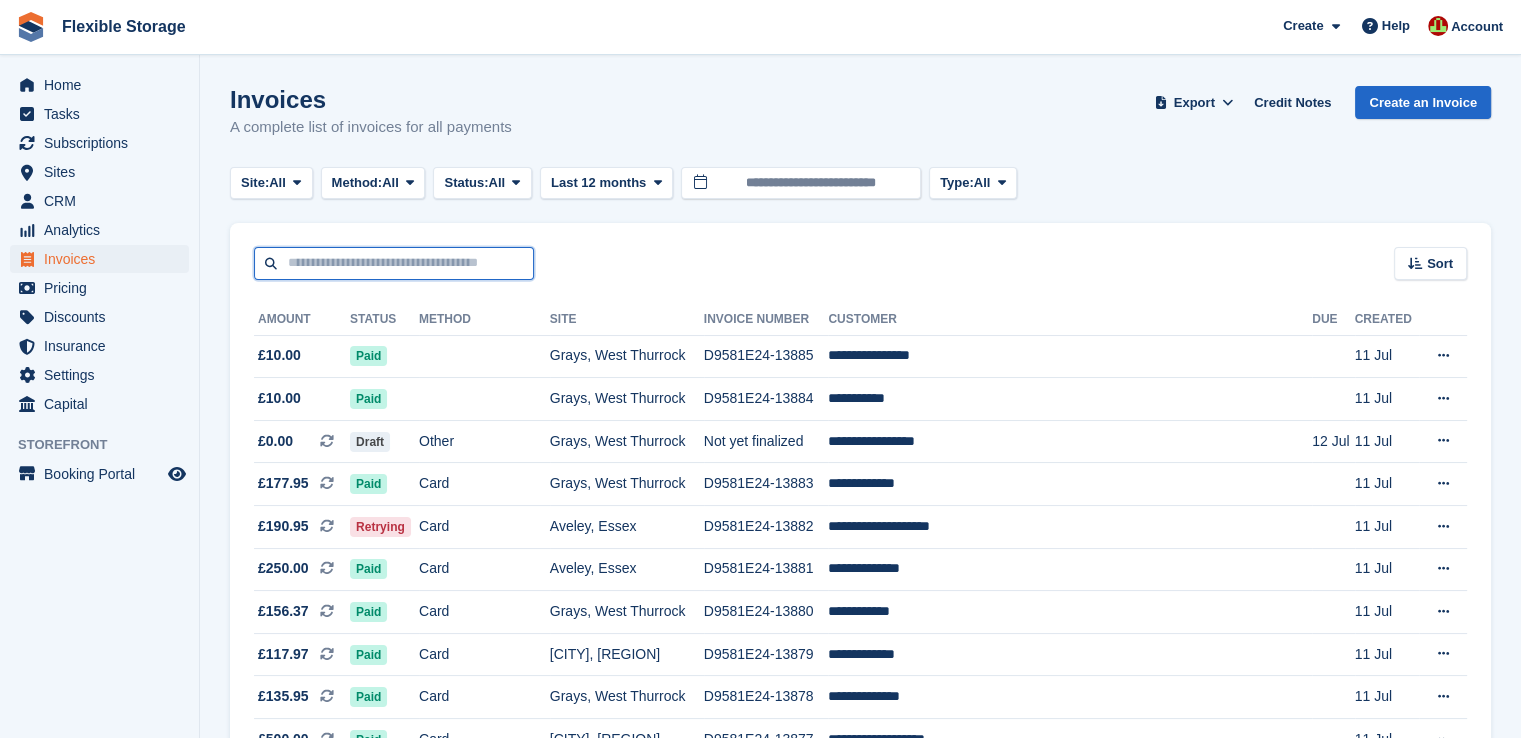 click at bounding box center [394, 263] 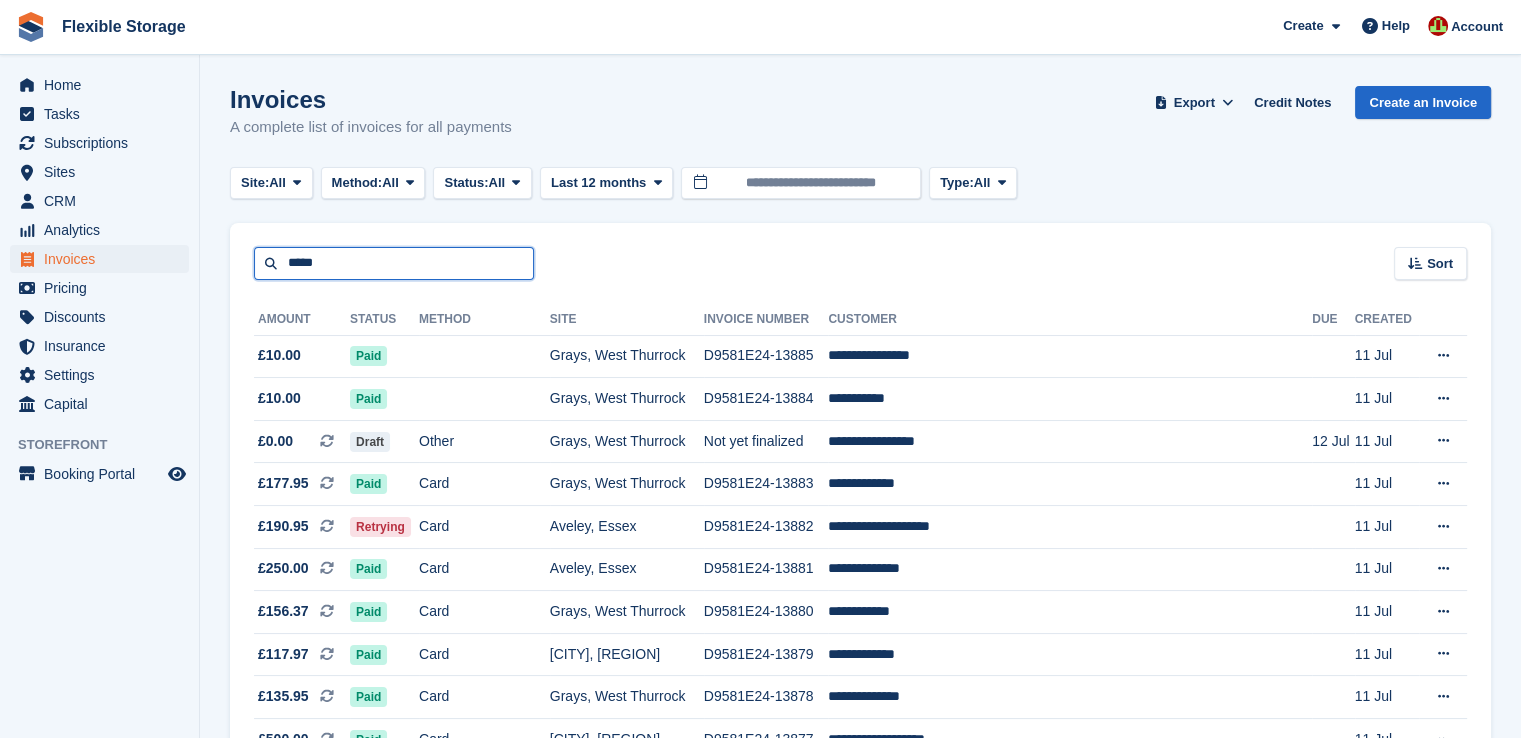 type on "*****" 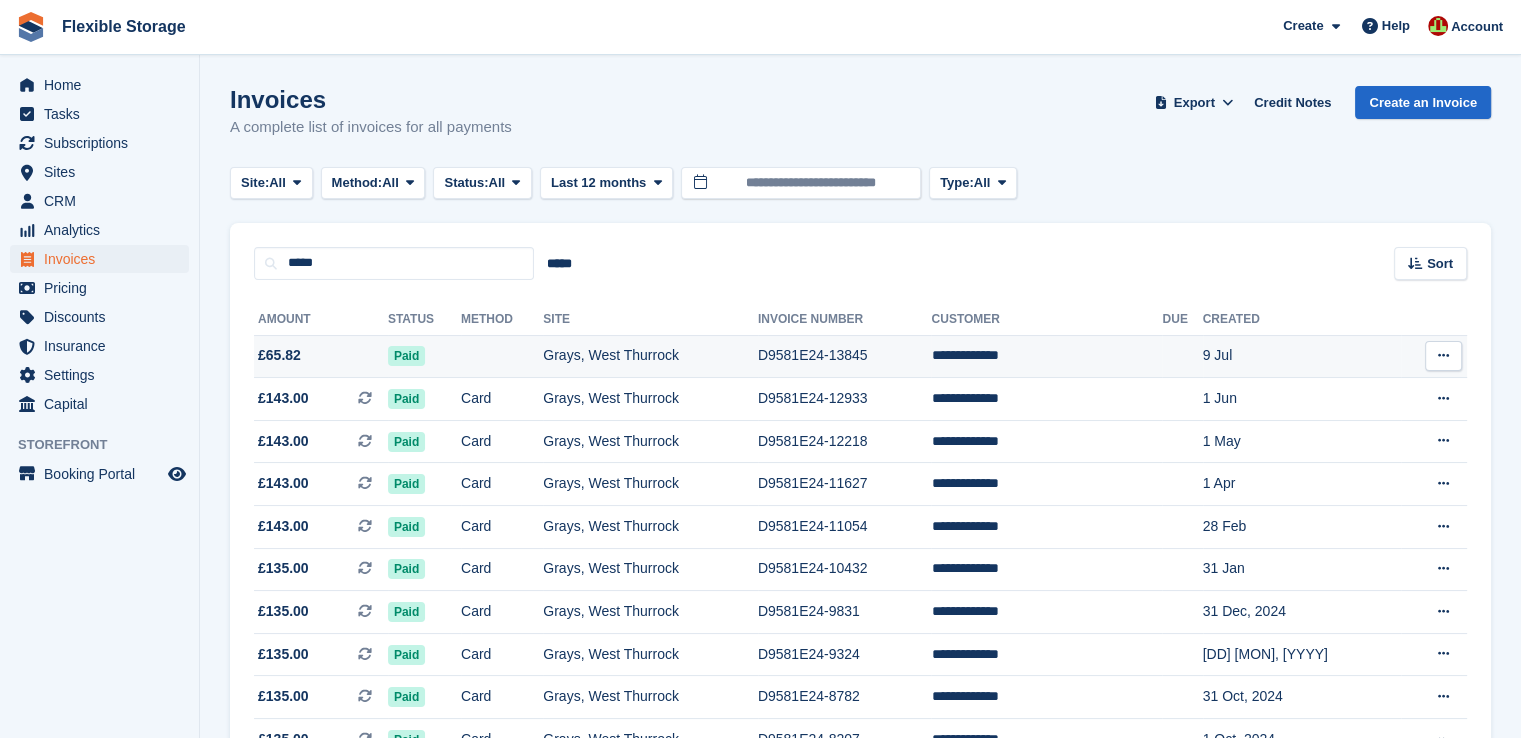click on "Grays, West Thurrock" at bounding box center (650, 356) 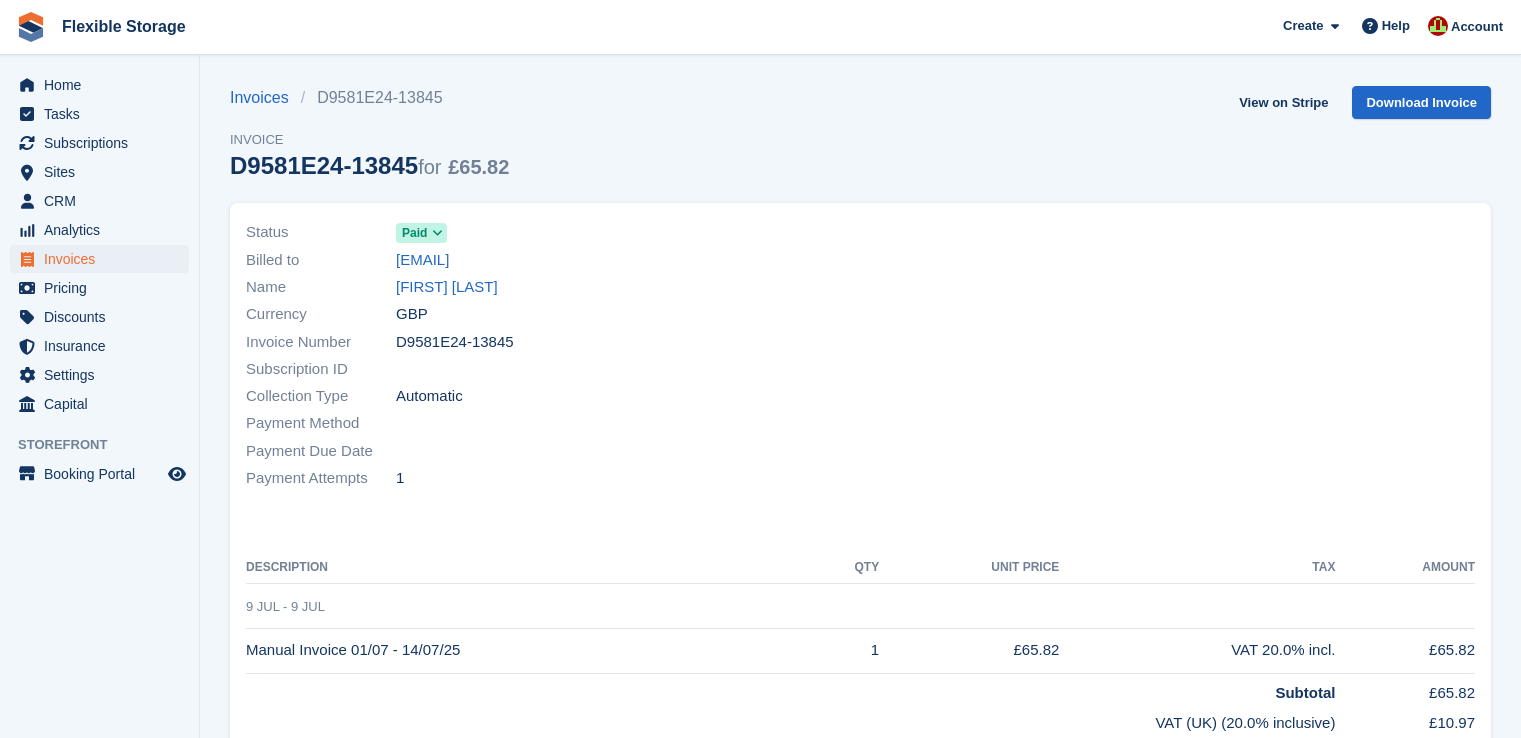 scroll, scrollTop: 0, scrollLeft: 0, axis: both 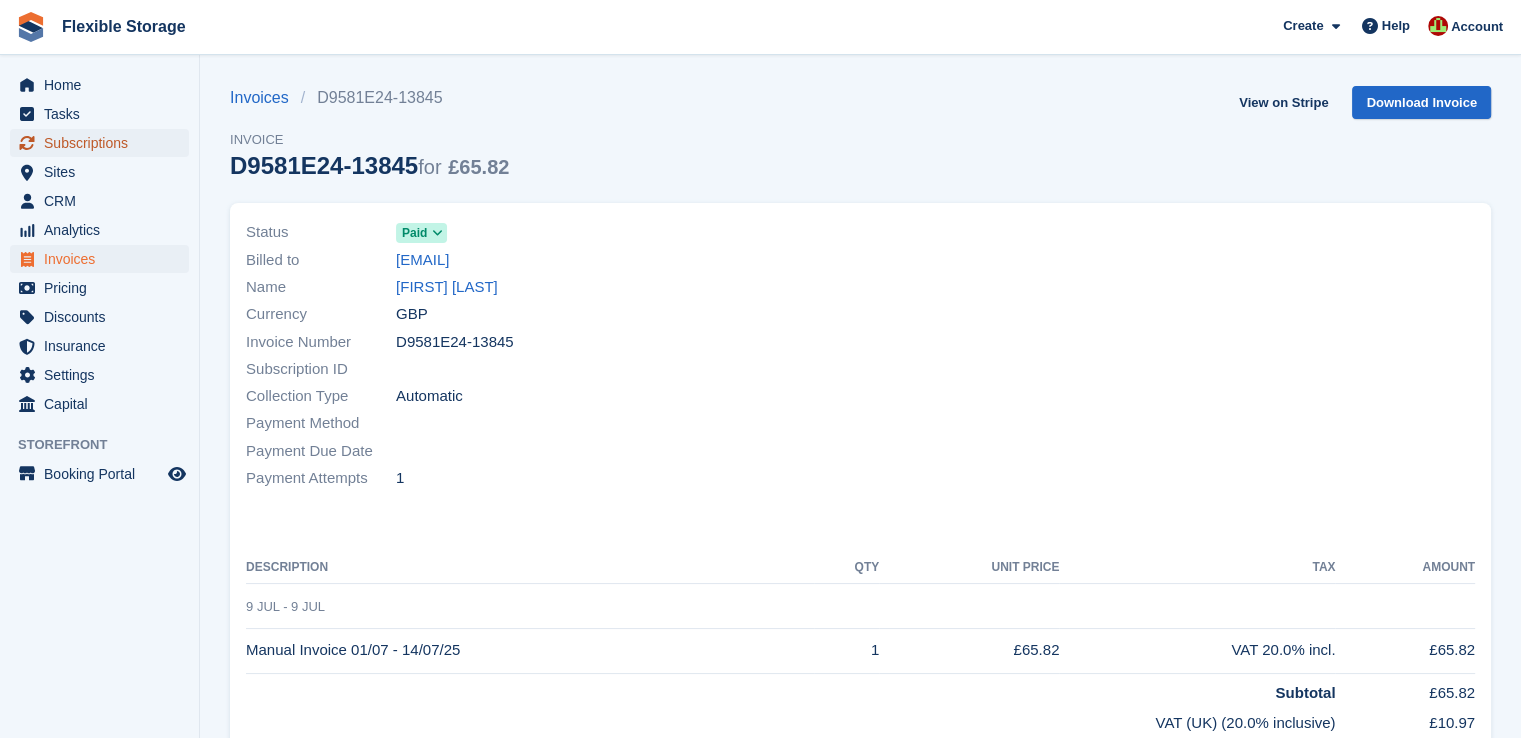 click on "Subscriptions" at bounding box center [104, 143] 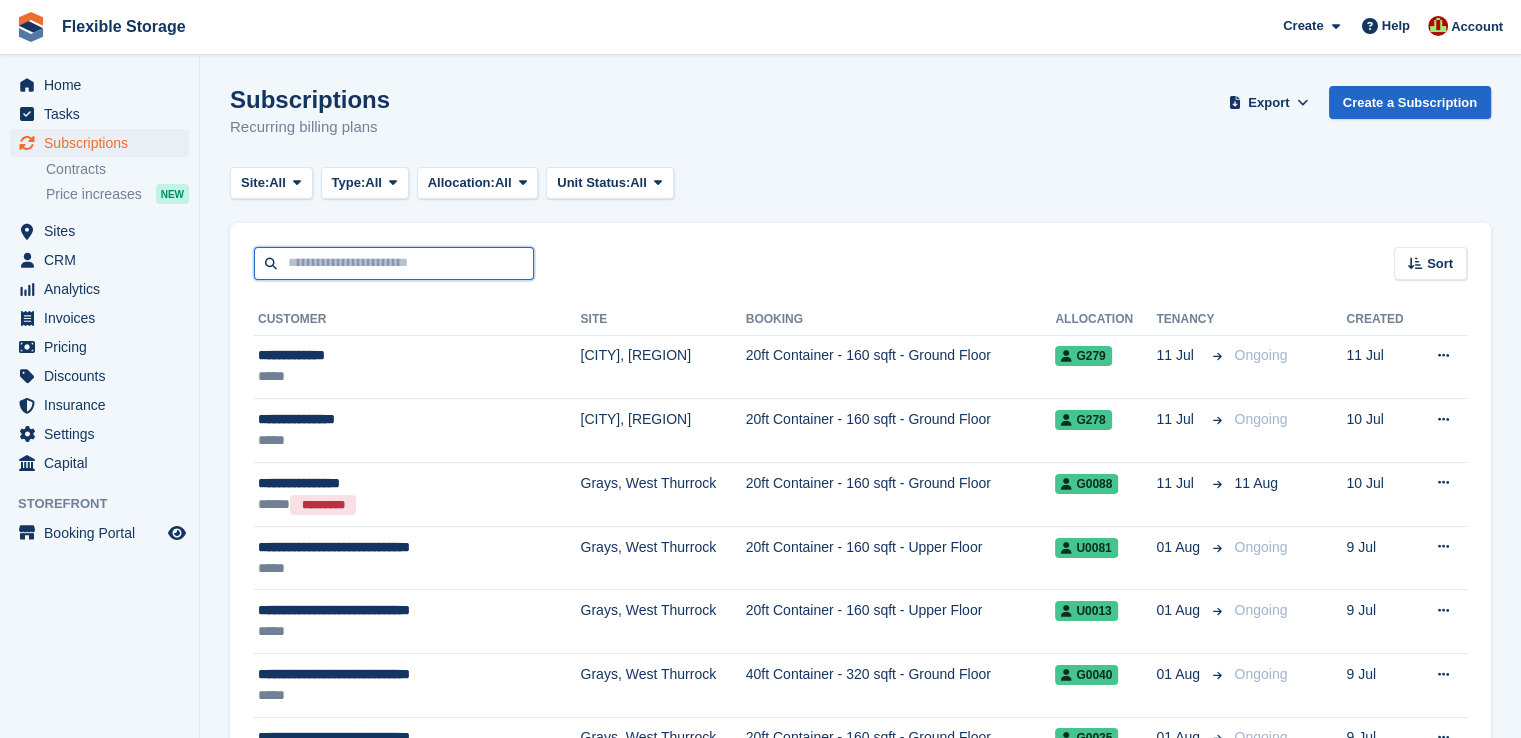 click at bounding box center [394, 263] 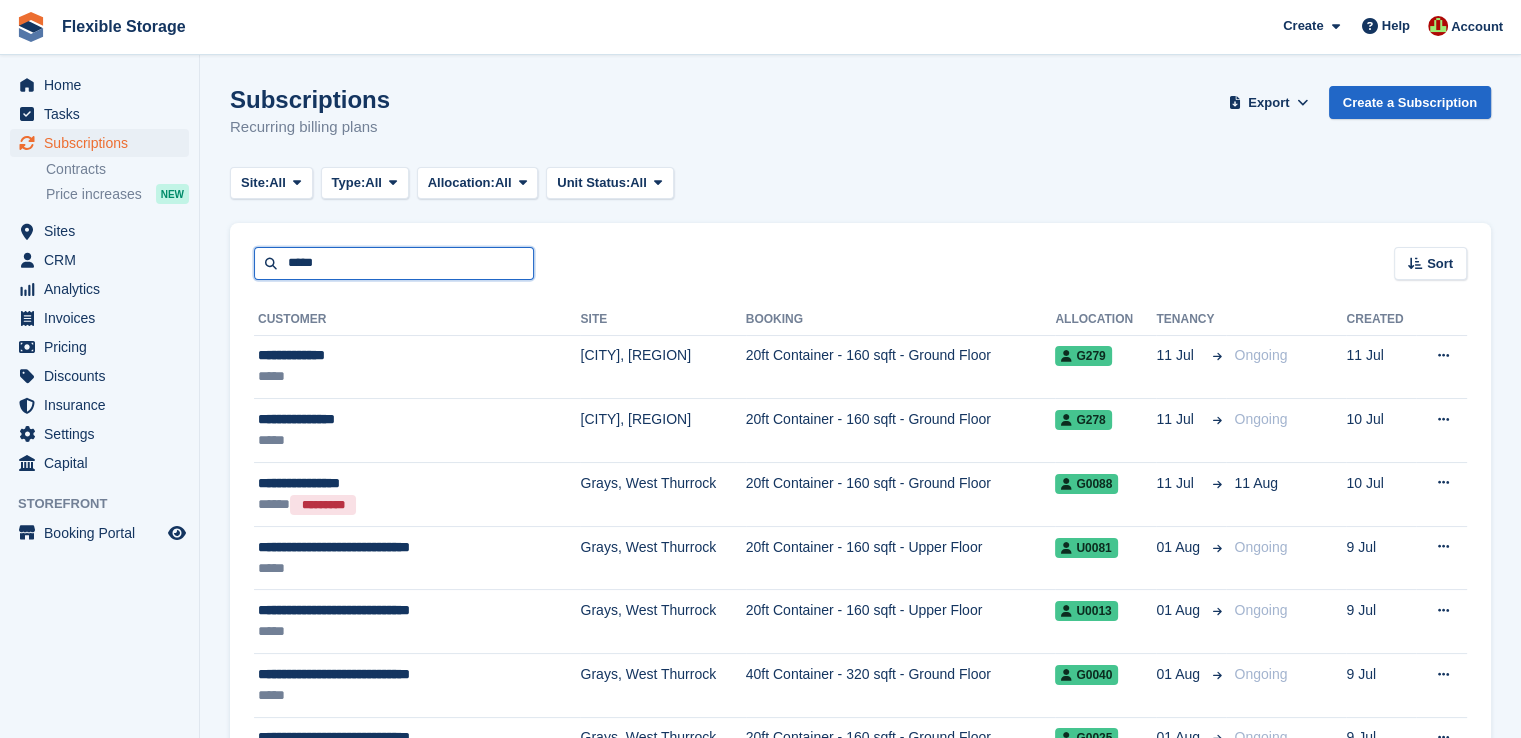 type on "*****" 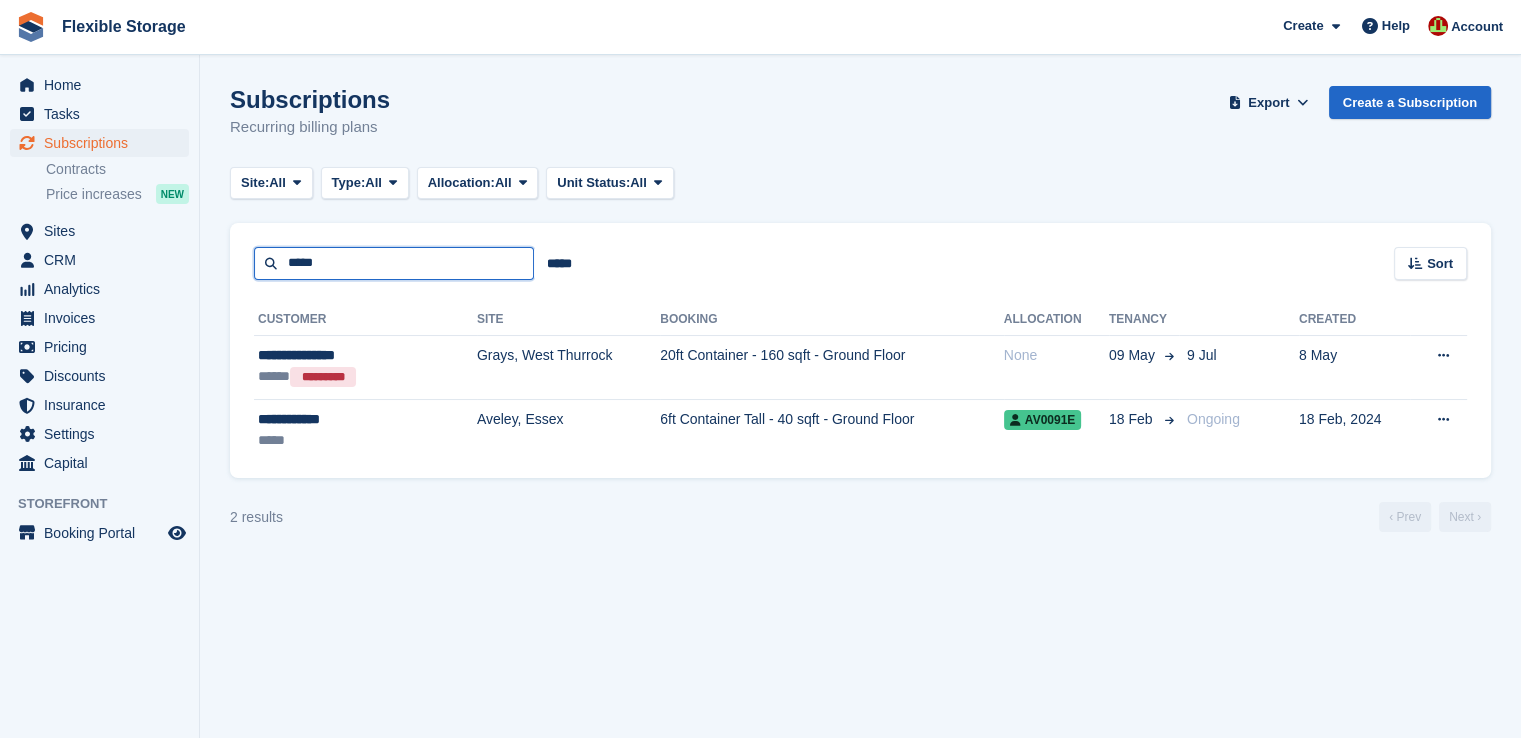 click on "*****" at bounding box center [394, 263] 